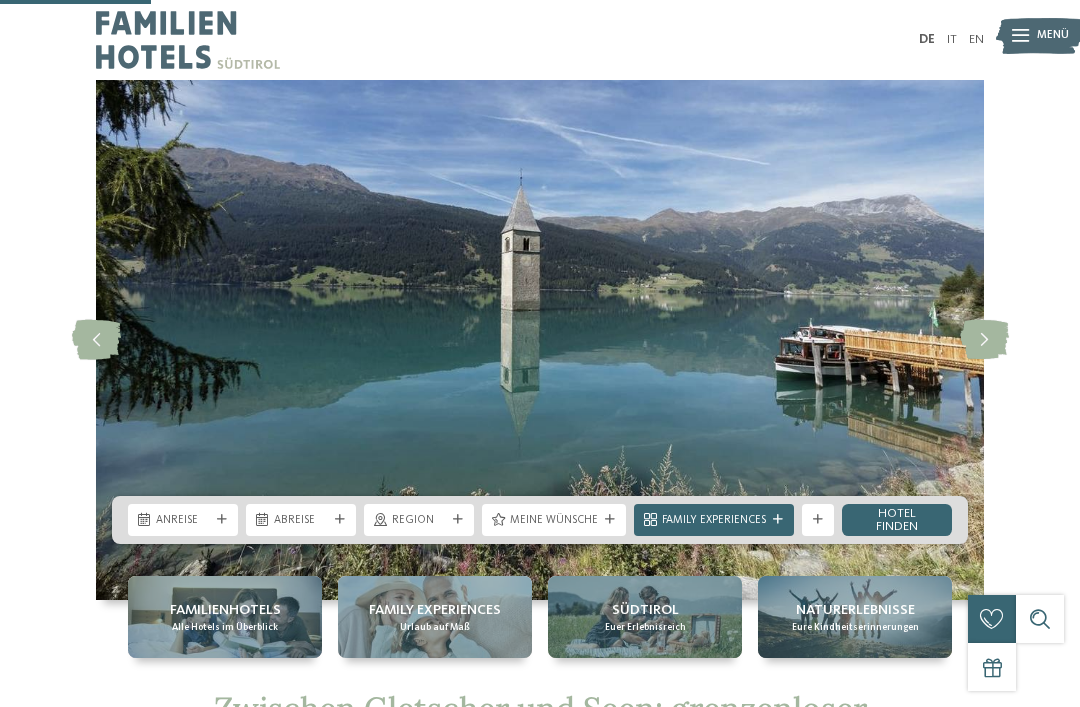 scroll, scrollTop: 661, scrollLeft: 0, axis: vertical 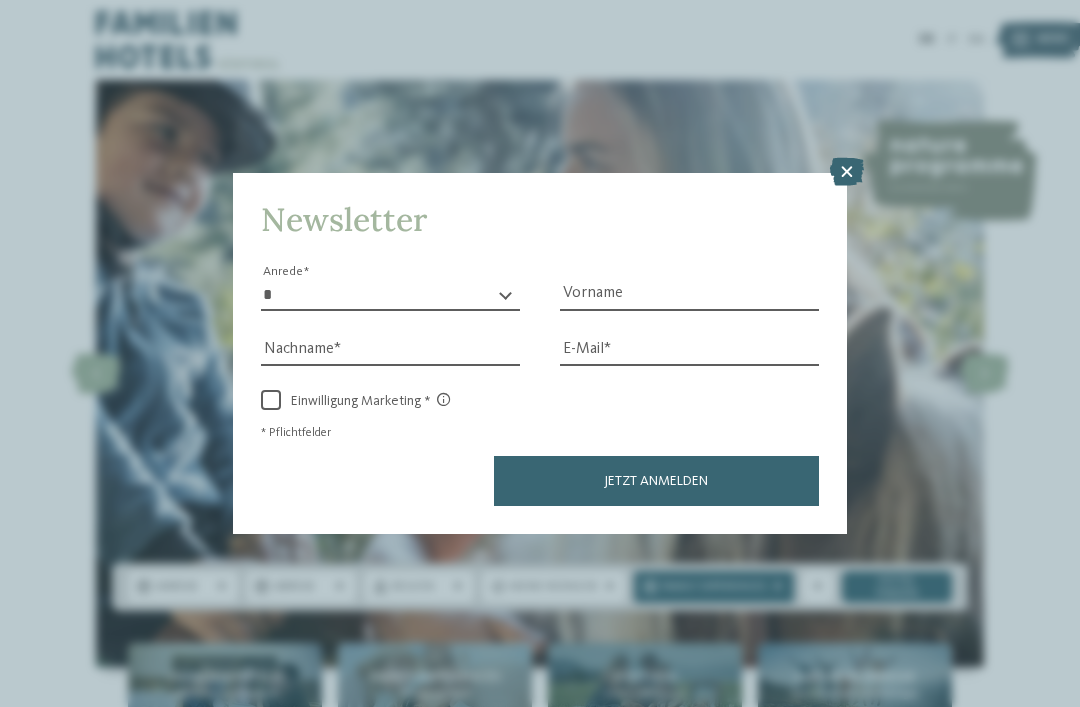 click at bounding box center (847, 172) 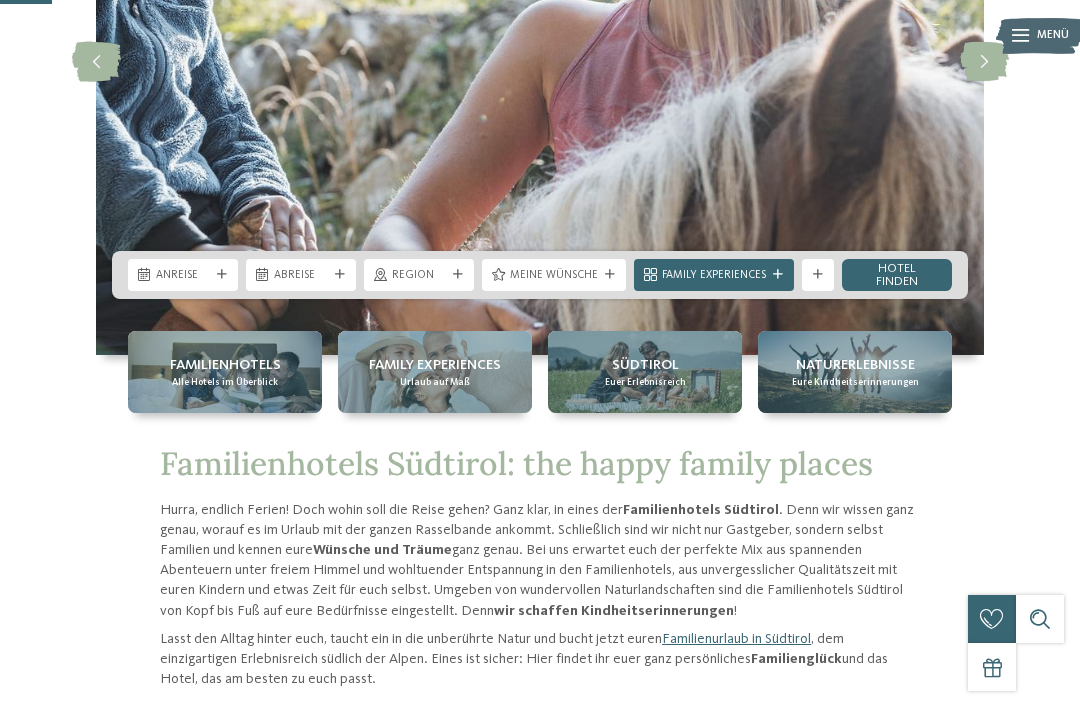 scroll, scrollTop: 333, scrollLeft: 0, axis: vertical 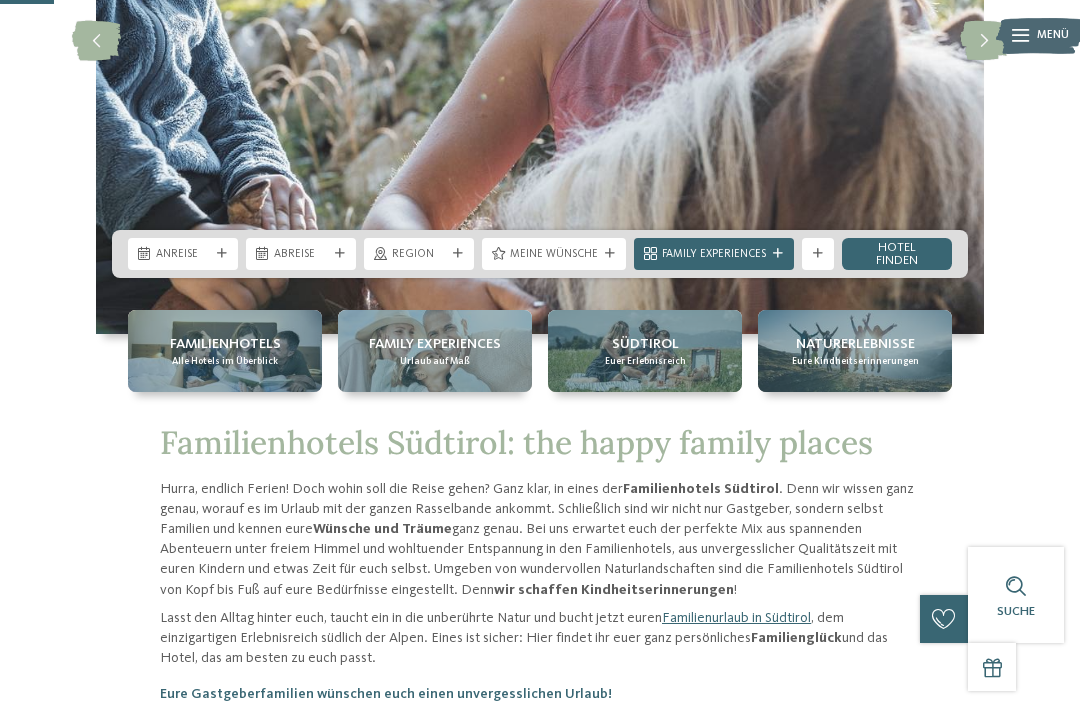 click on "Familienhotels" at bounding box center [225, 344] 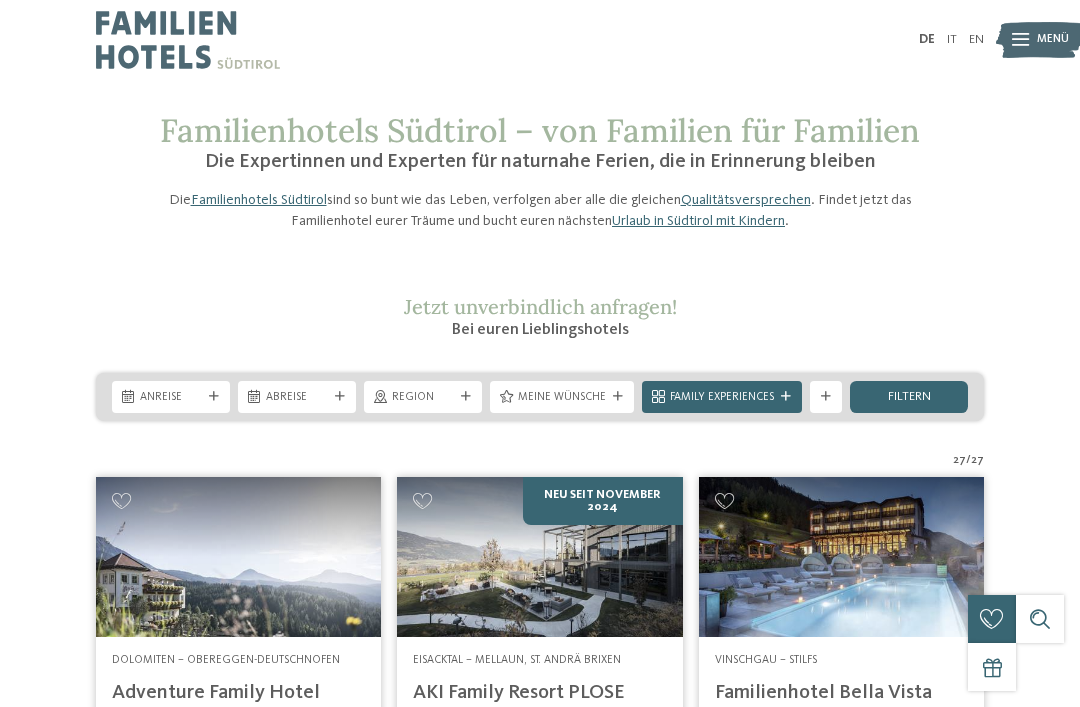 scroll, scrollTop: 0, scrollLeft: 0, axis: both 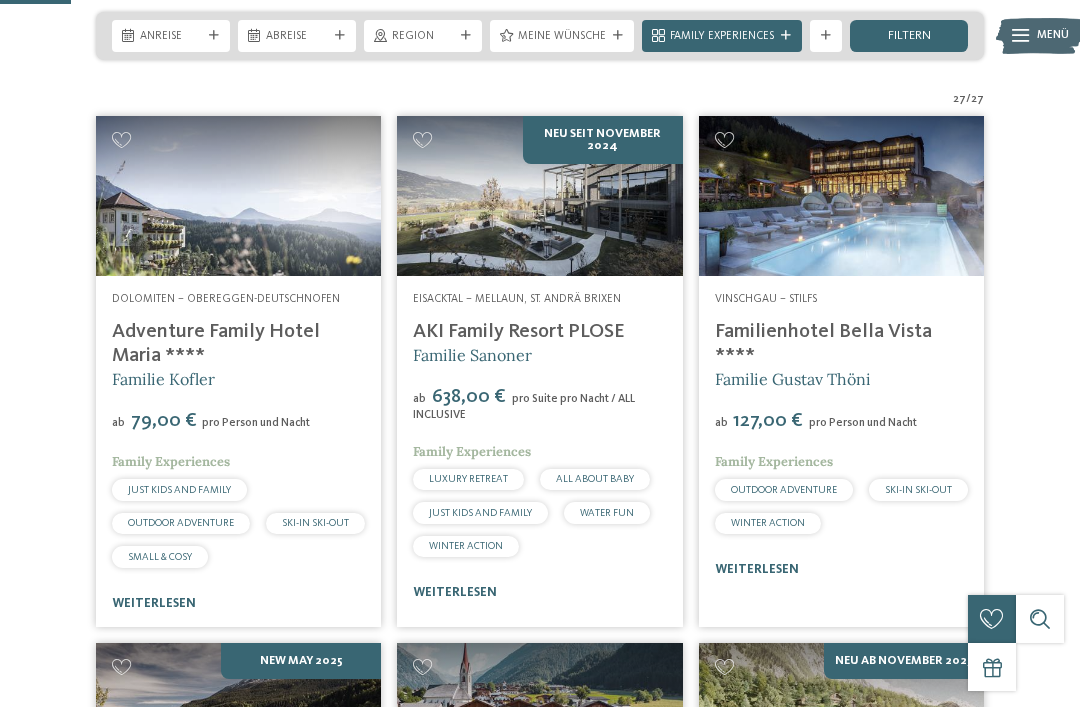 click on "Familienhotel Bella Vista ****" at bounding box center [823, 344] 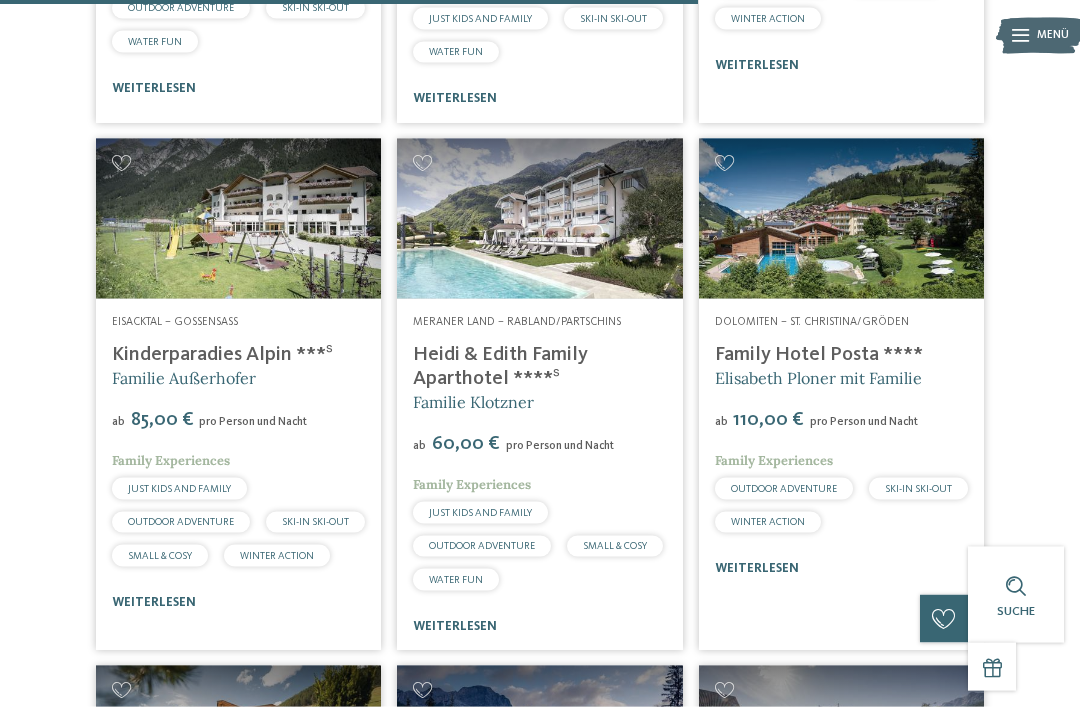 scroll, scrollTop: 3541, scrollLeft: 0, axis: vertical 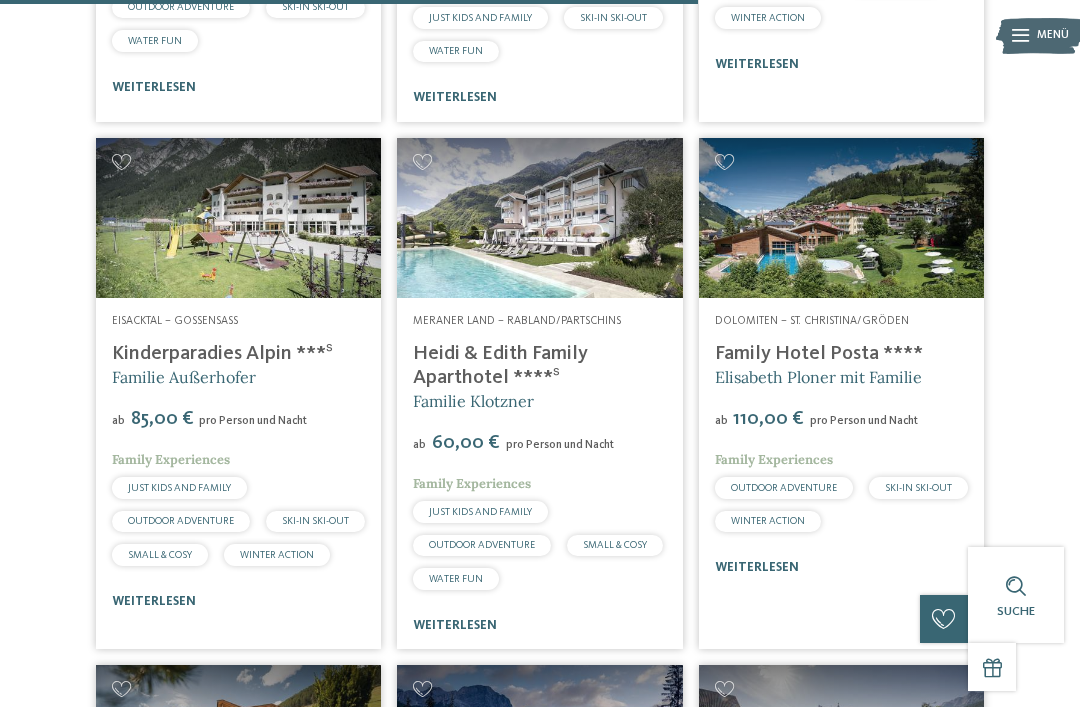 click on "Heidi & Edith Family Aparthotel ****ˢ" at bounding box center (500, 366) 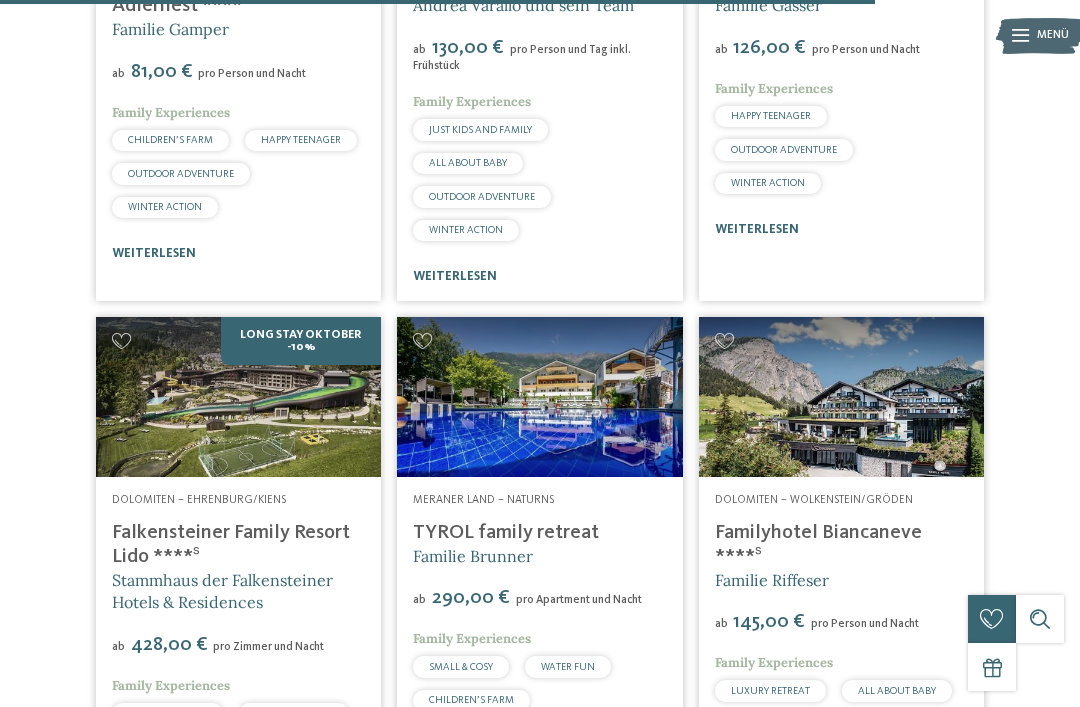 scroll, scrollTop: 4441, scrollLeft: 0, axis: vertical 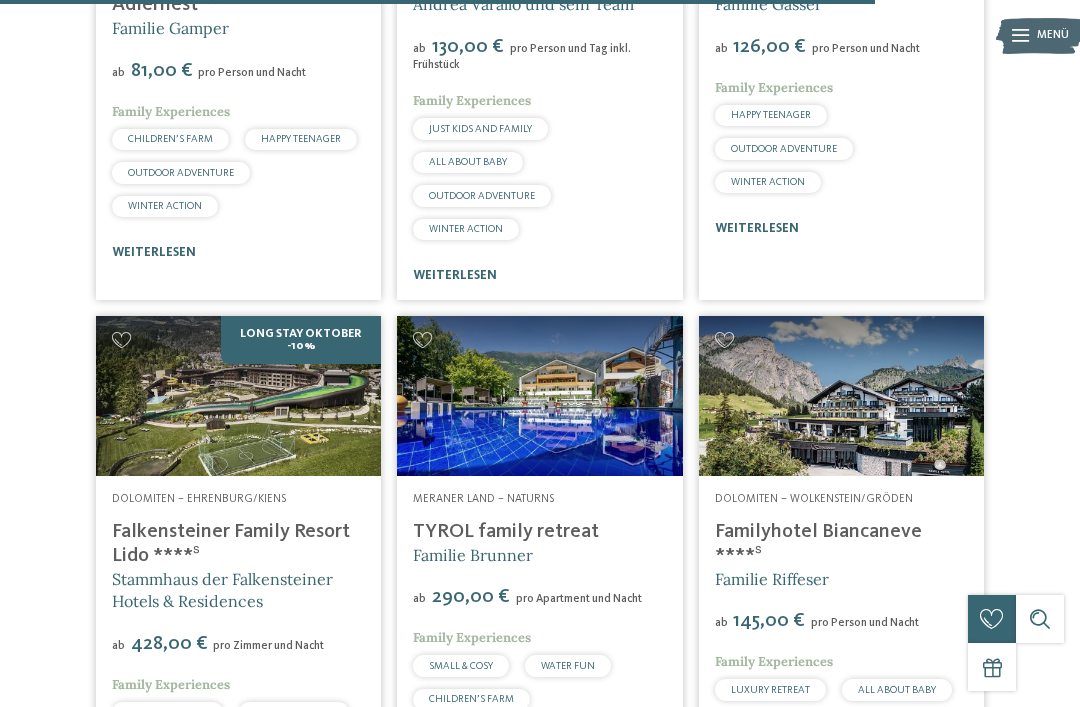 click on "Falkensteiner Family Resort Lido ****ˢ" at bounding box center [231, 544] 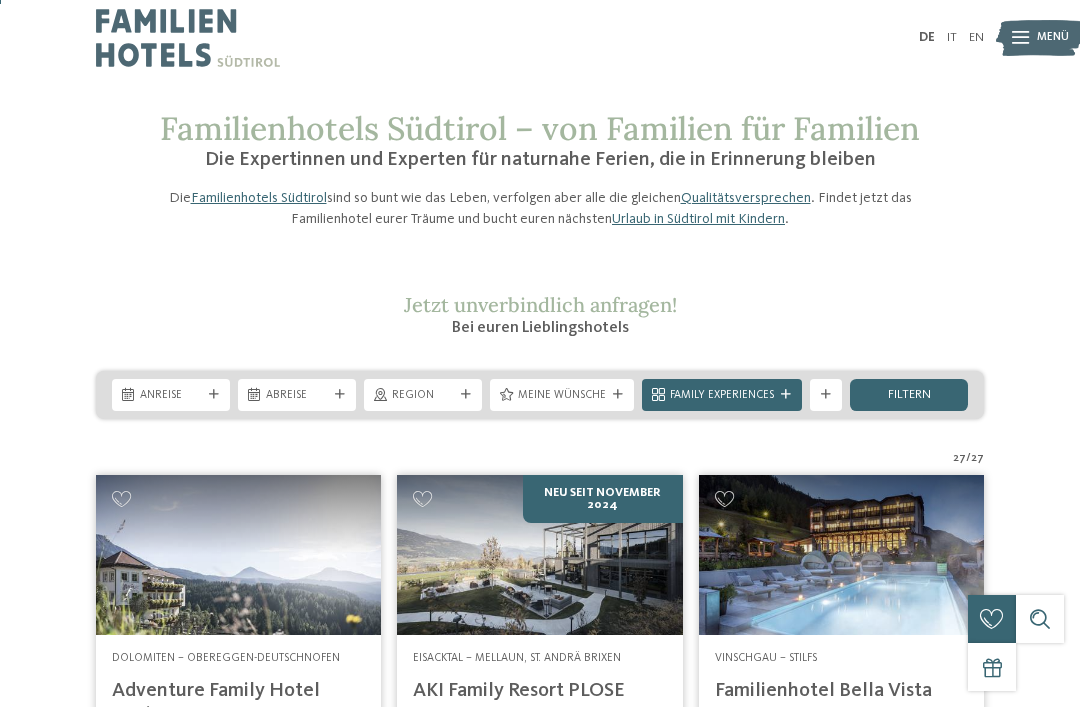 scroll, scrollTop: 0, scrollLeft: 0, axis: both 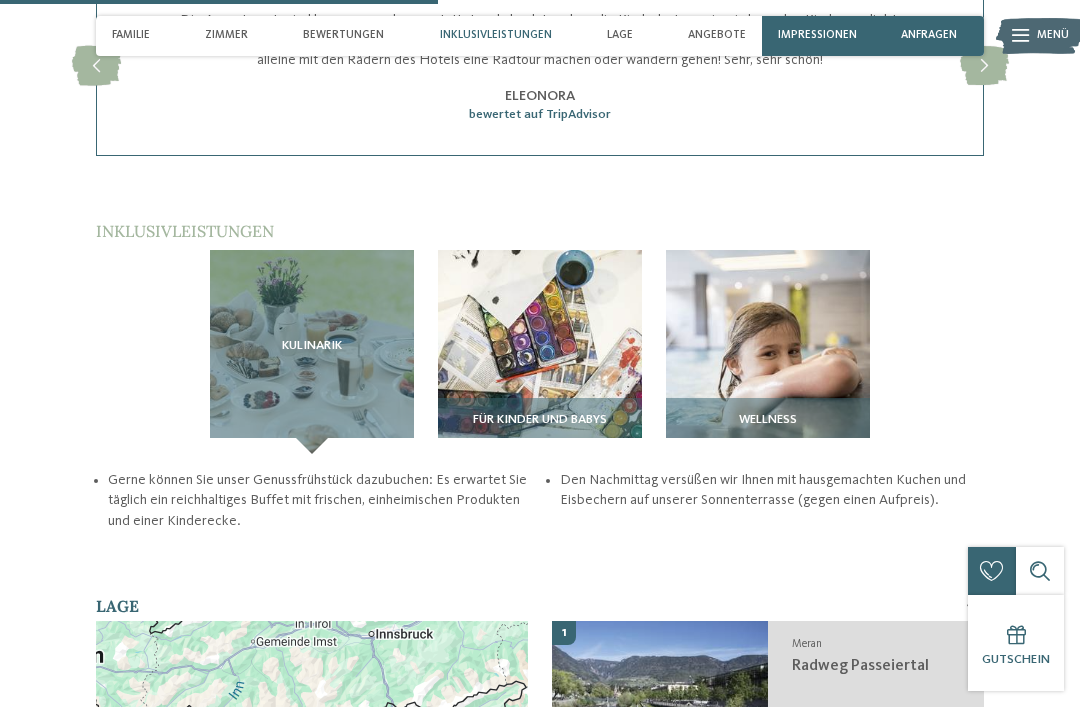 click at bounding box center [768, 352] 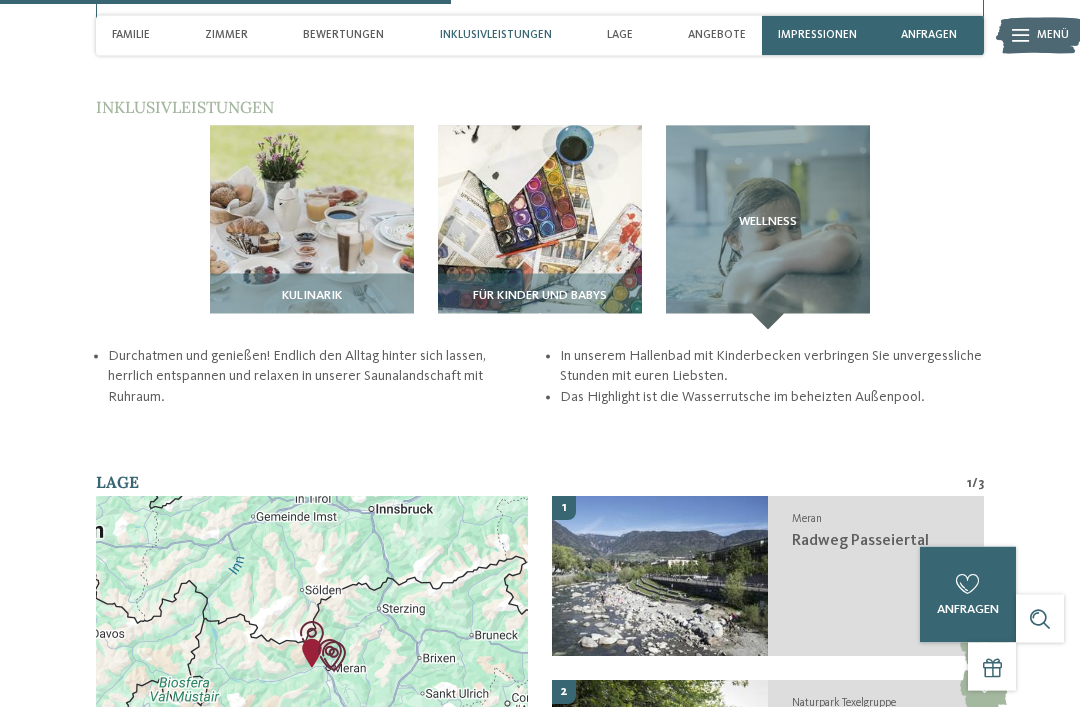 scroll, scrollTop: 2355, scrollLeft: 0, axis: vertical 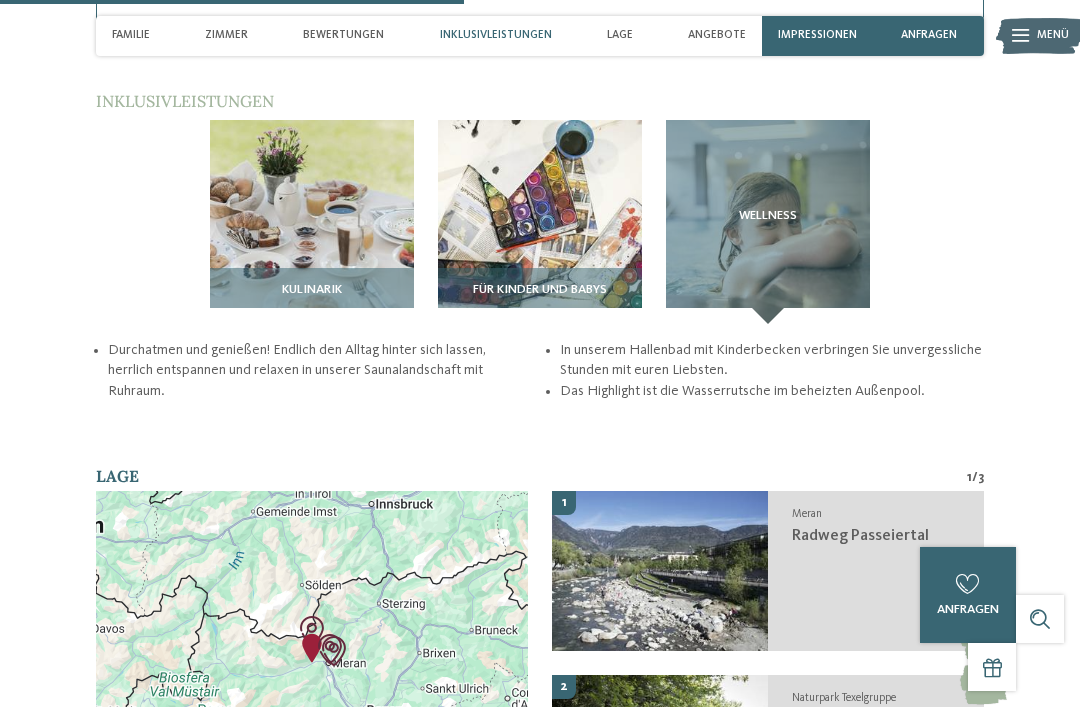 click at bounding box center [312, 222] 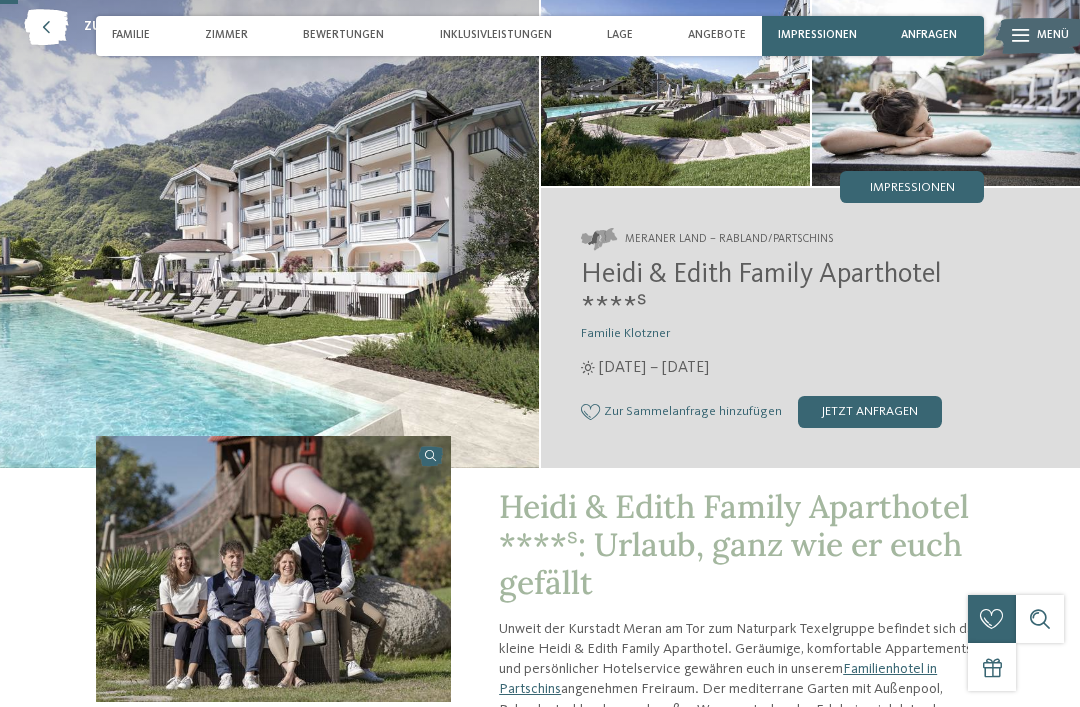 scroll, scrollTop: 94, scrollLeft: 0, axis: vertical 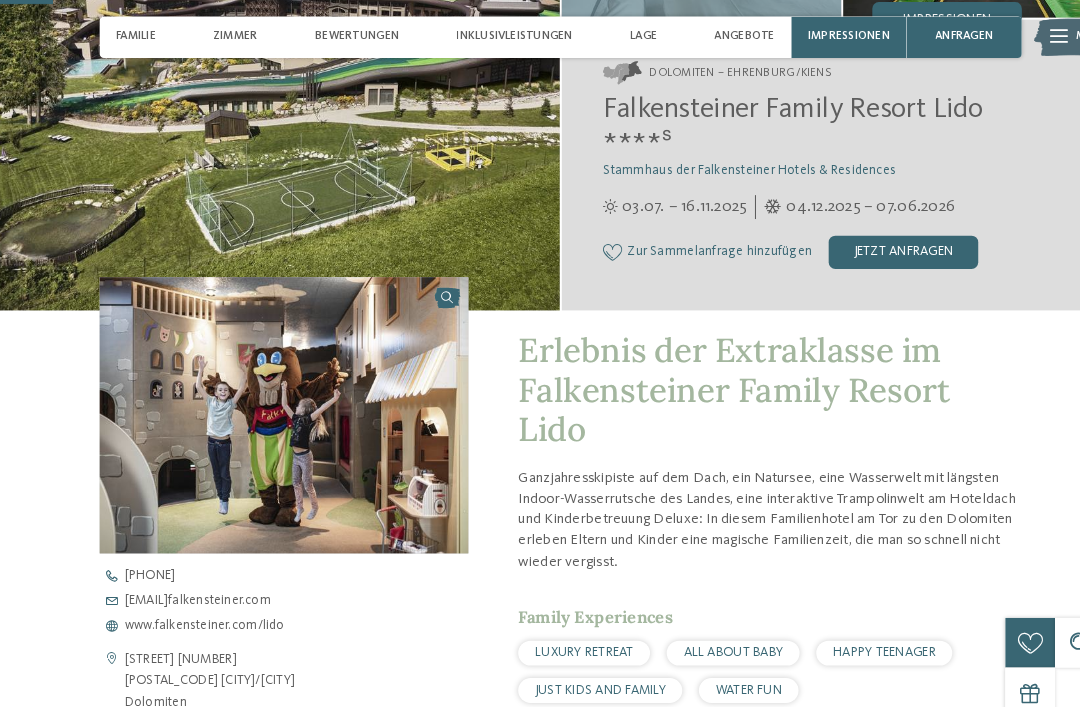 click on "Inklusivleistungen" at bounding box center (496, 35) 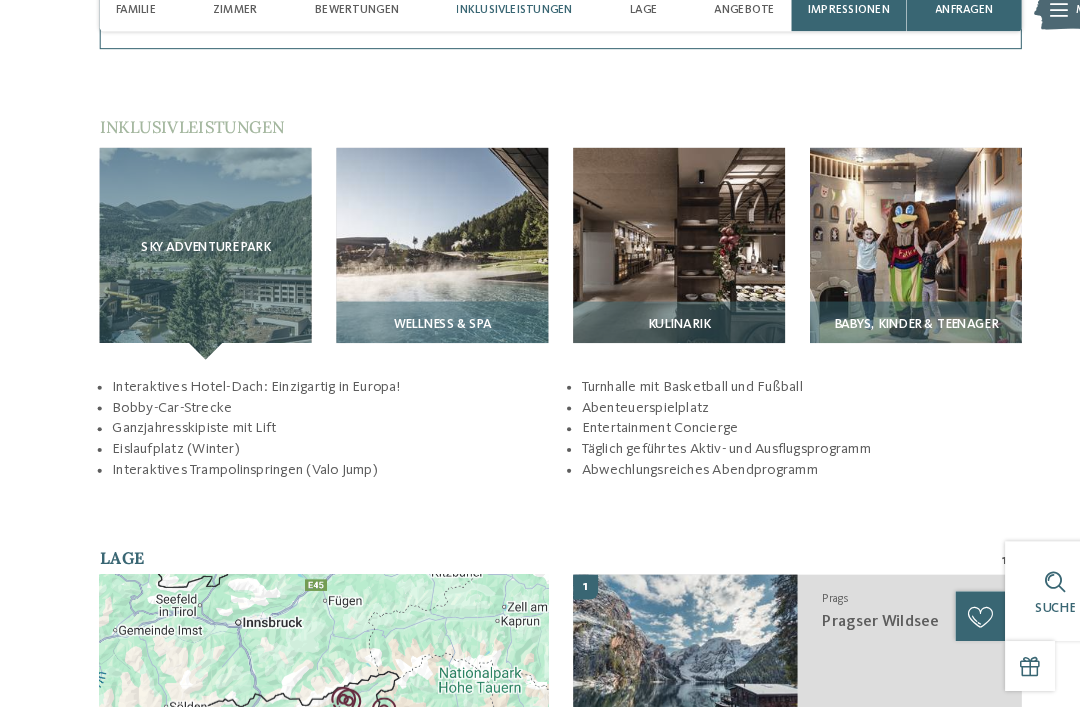 scroll, scrollTop: 2333, scrollLeft: 0, axis: vertical 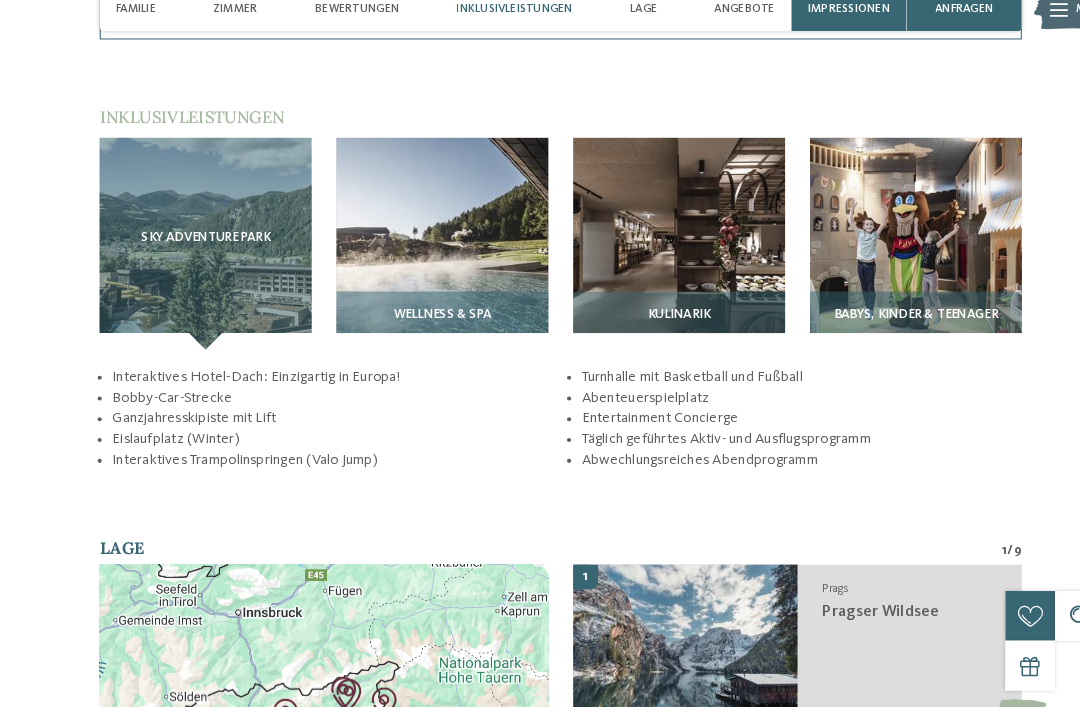 click at bounding box center [654, 261] 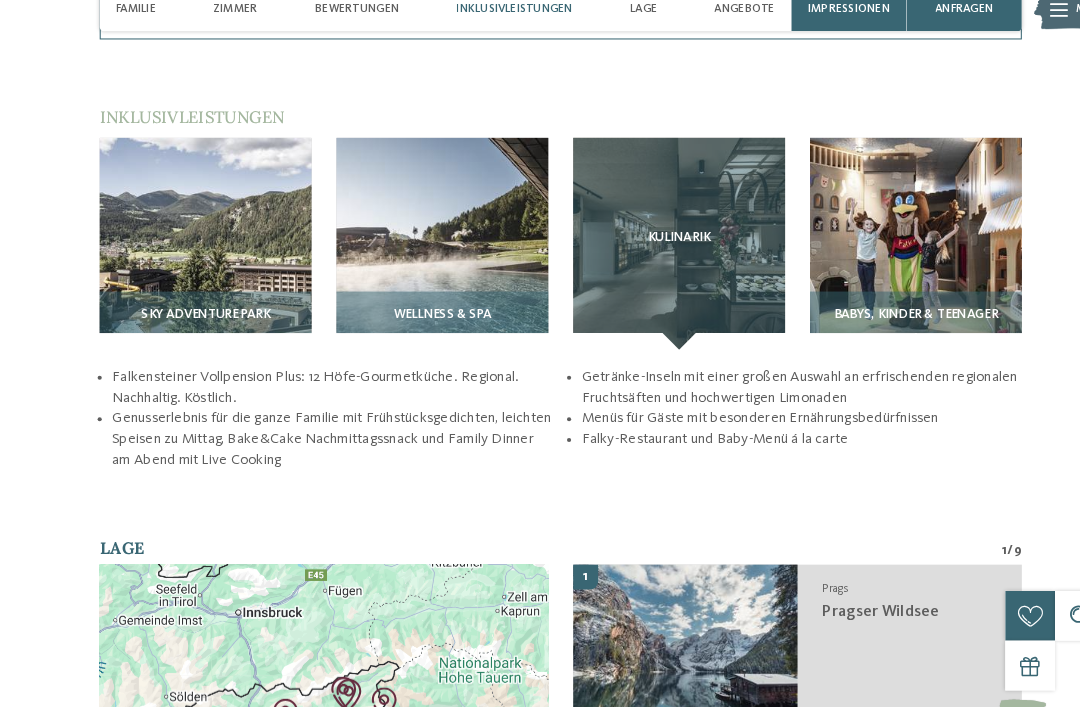 click on "Wellness & SPA" at bounding box center (426, 335) 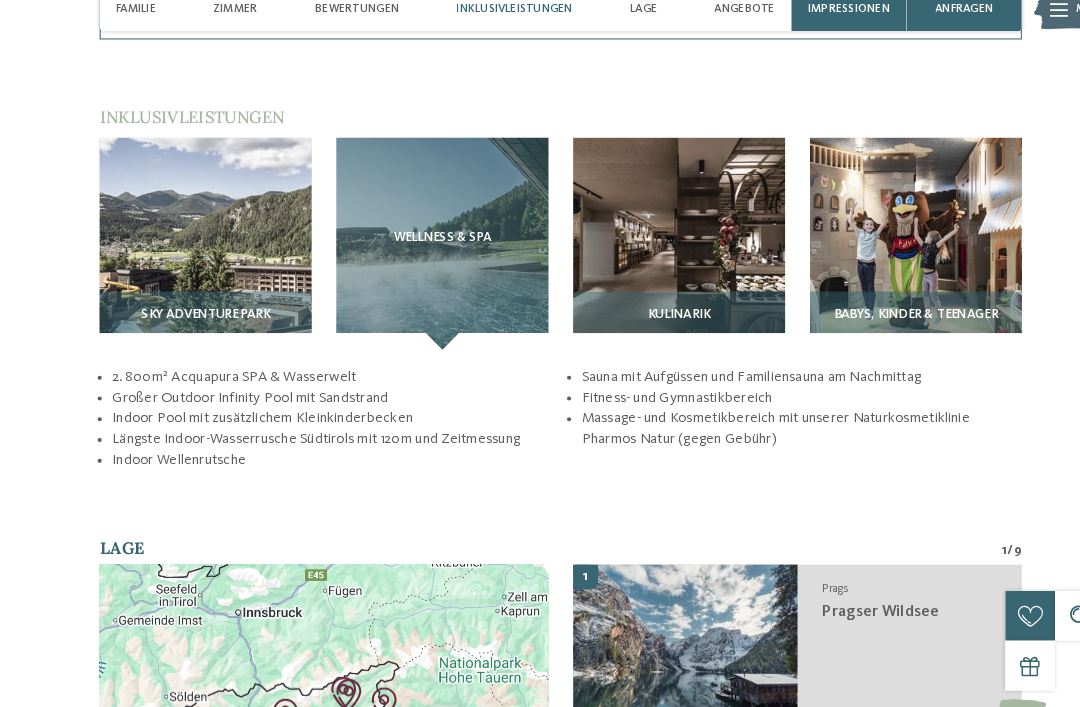click on "Kulinarik" at bounding box center [654, 329] 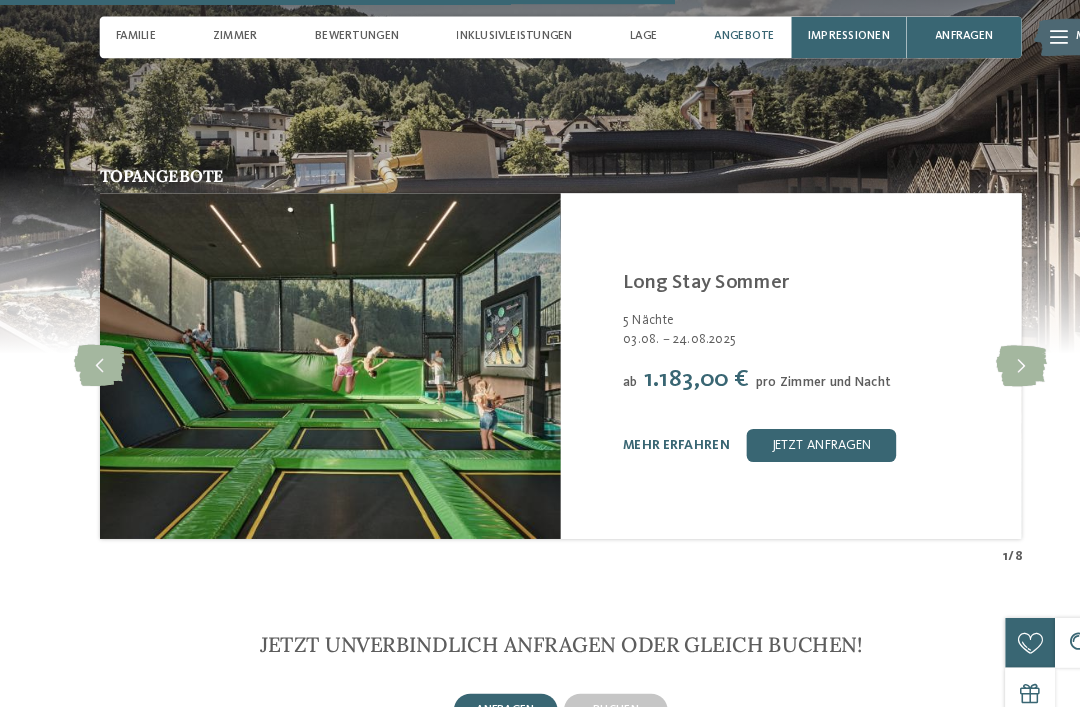 scroll, scrollTop: 3355, scrollLeft: 0, axis: vertical 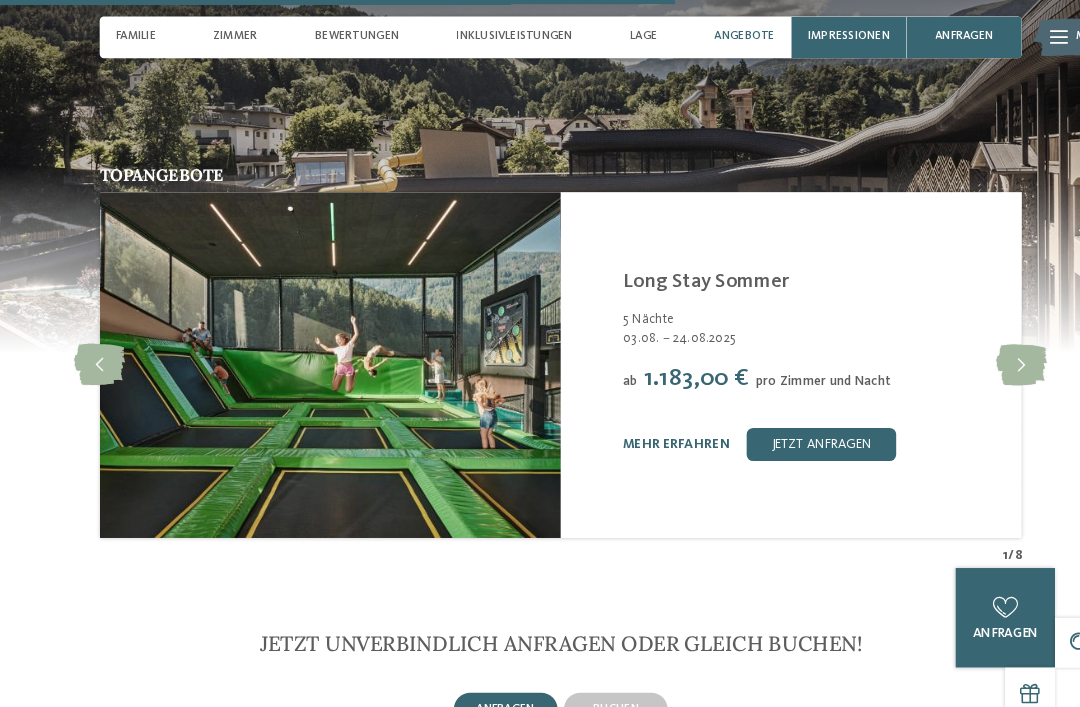 click at bounding box center [984, 352] 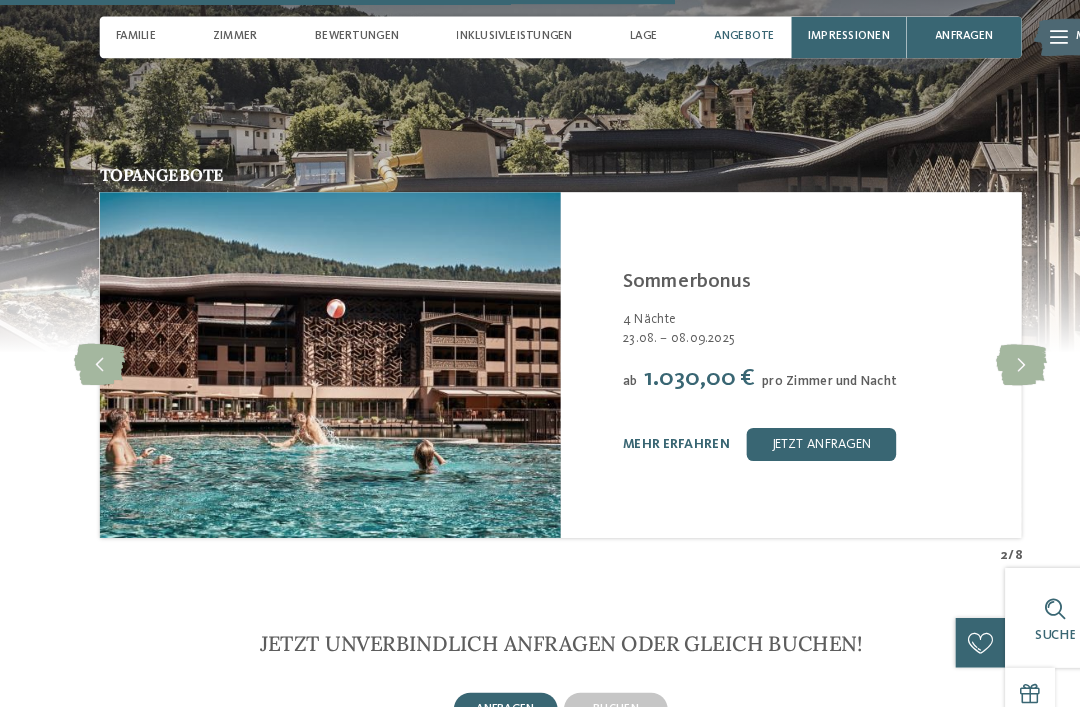 click at bounding box center (984, 352) 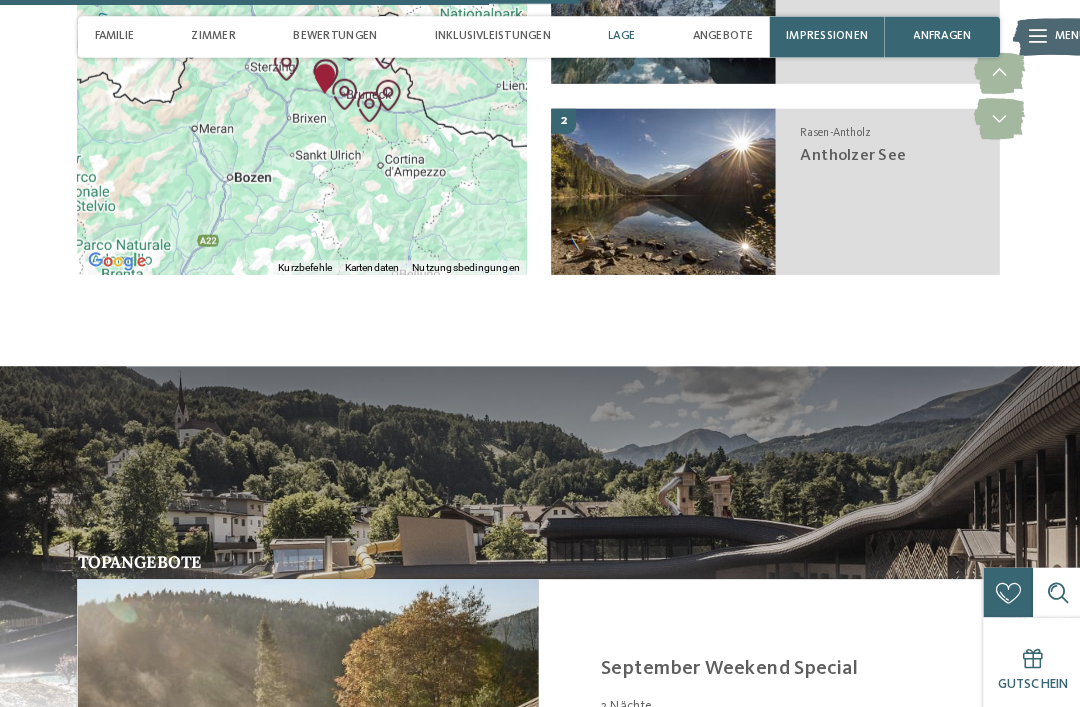 scroll, scrollTop: 2985, scrollLeft: 0, axis: vertical 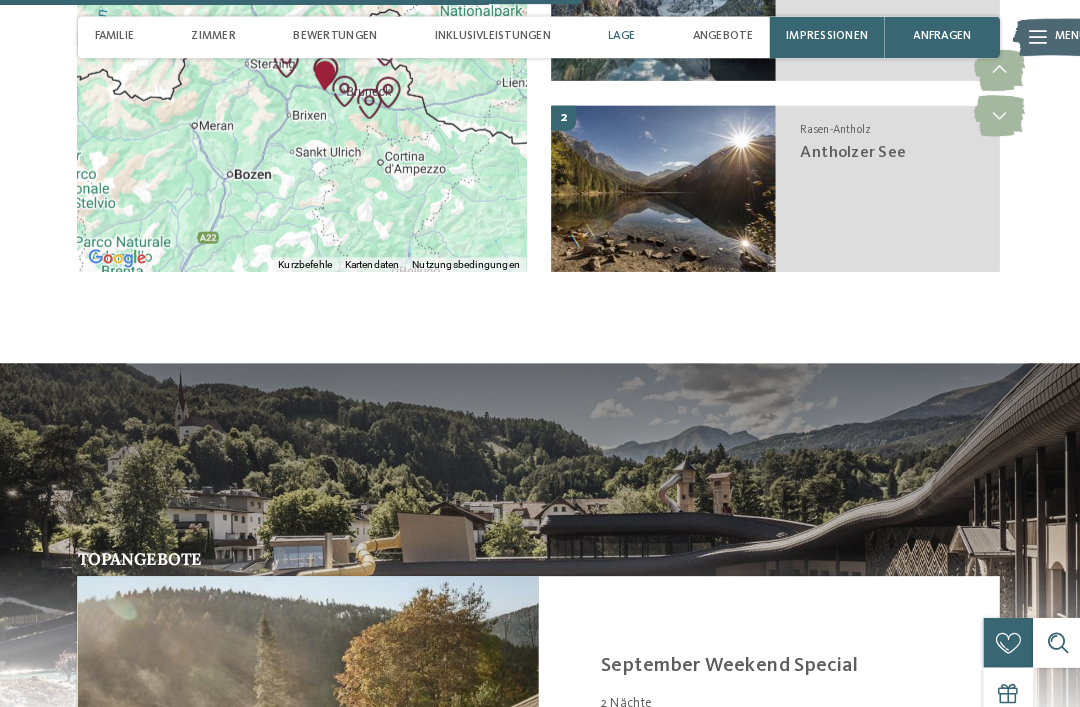click on "Angebote" at bounding box center [717, 35] 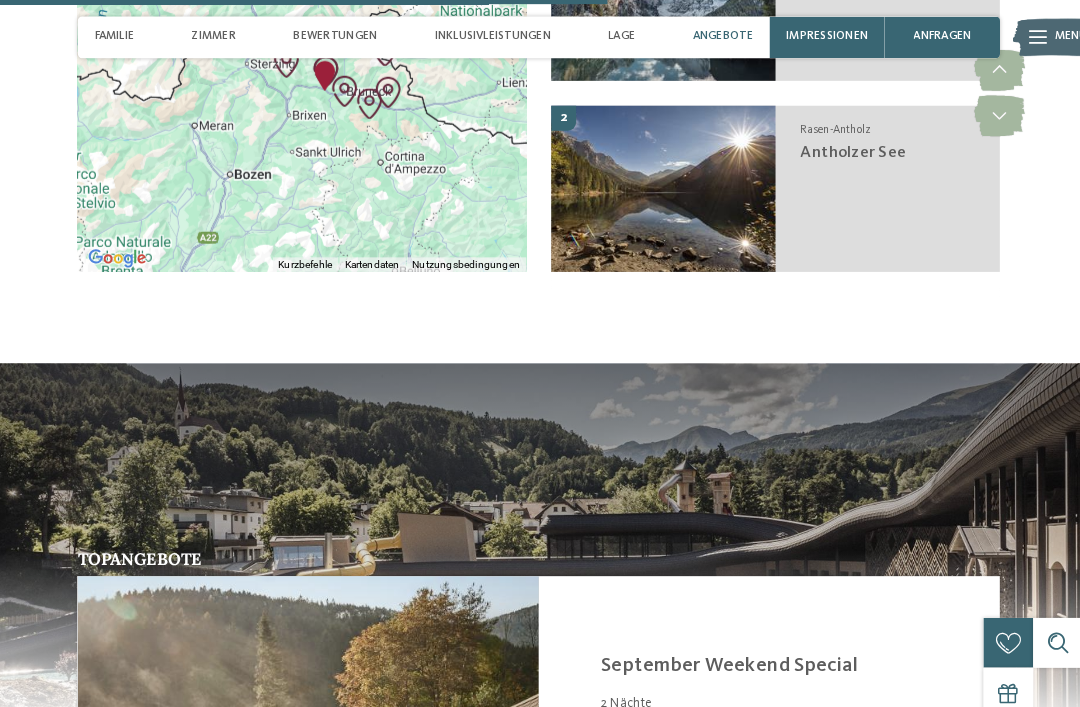 scroll, scrollTop: 3232, scrollLeft: 0, axis: vertical 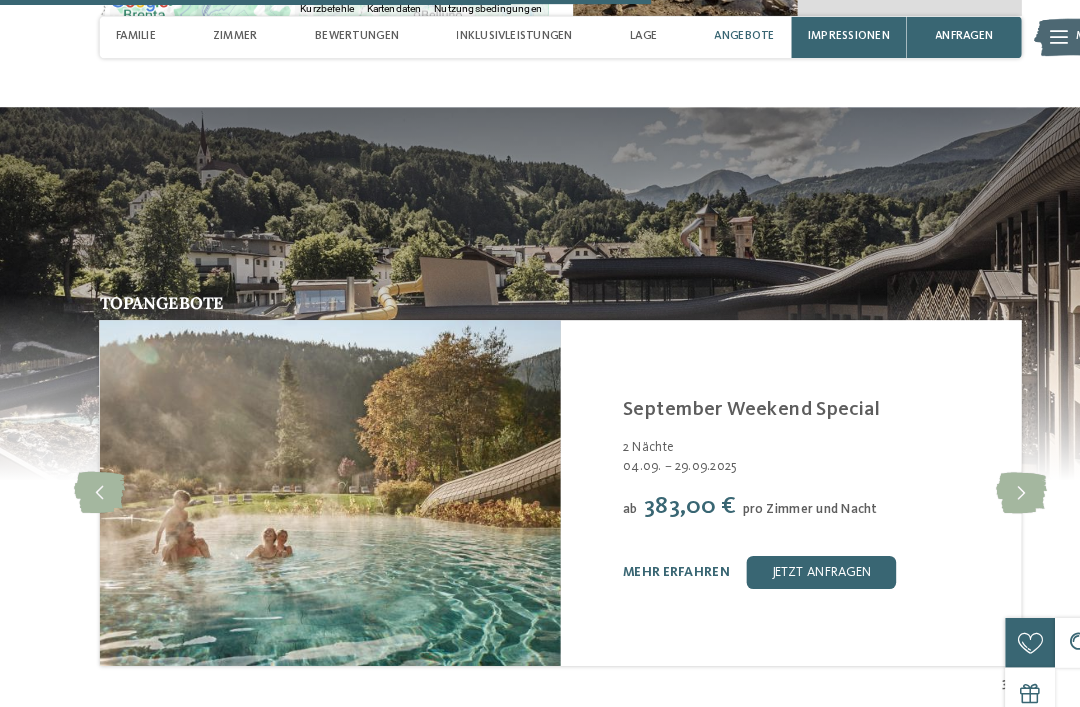 click on "Angebote" at bounding box center [717, 36] 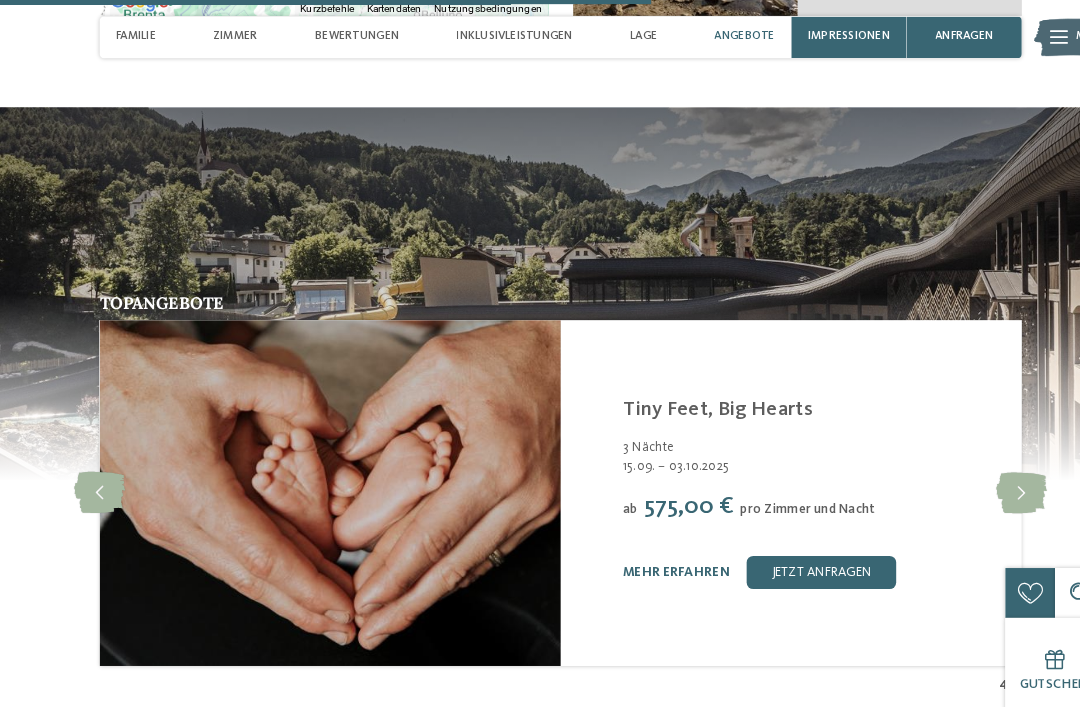 click at bounding box center (984, 475) 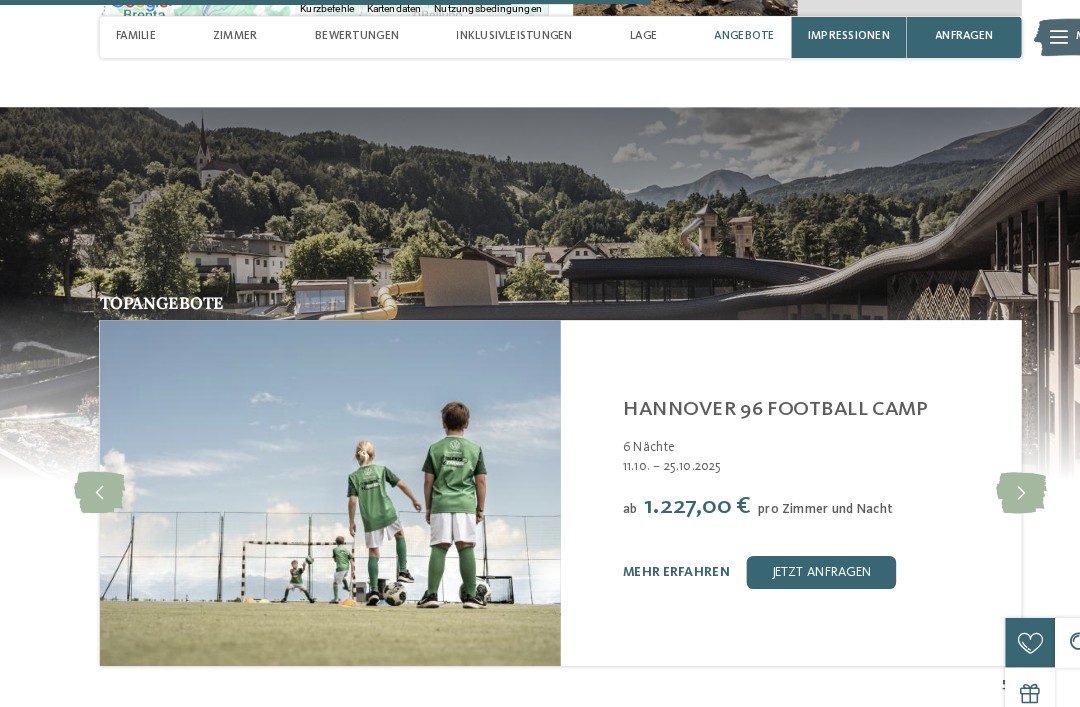 click on "Zimmer" at bounding box center (226, 35) 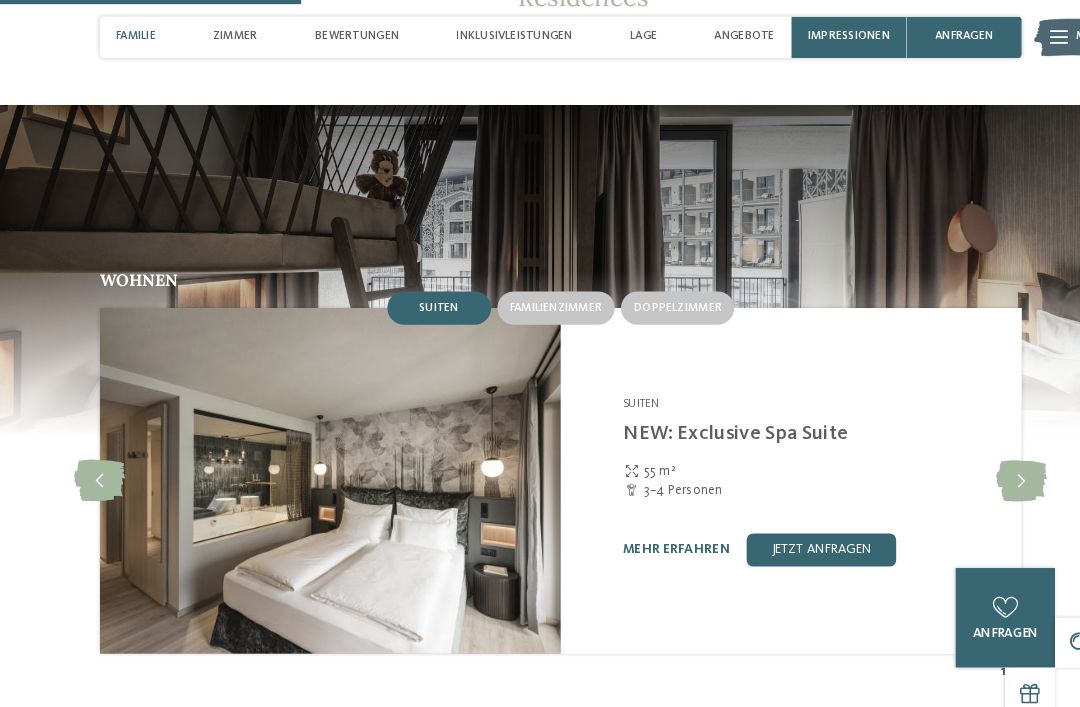 scroll, scrollTop: 1497, scrollLeft: 0, axis: vertical 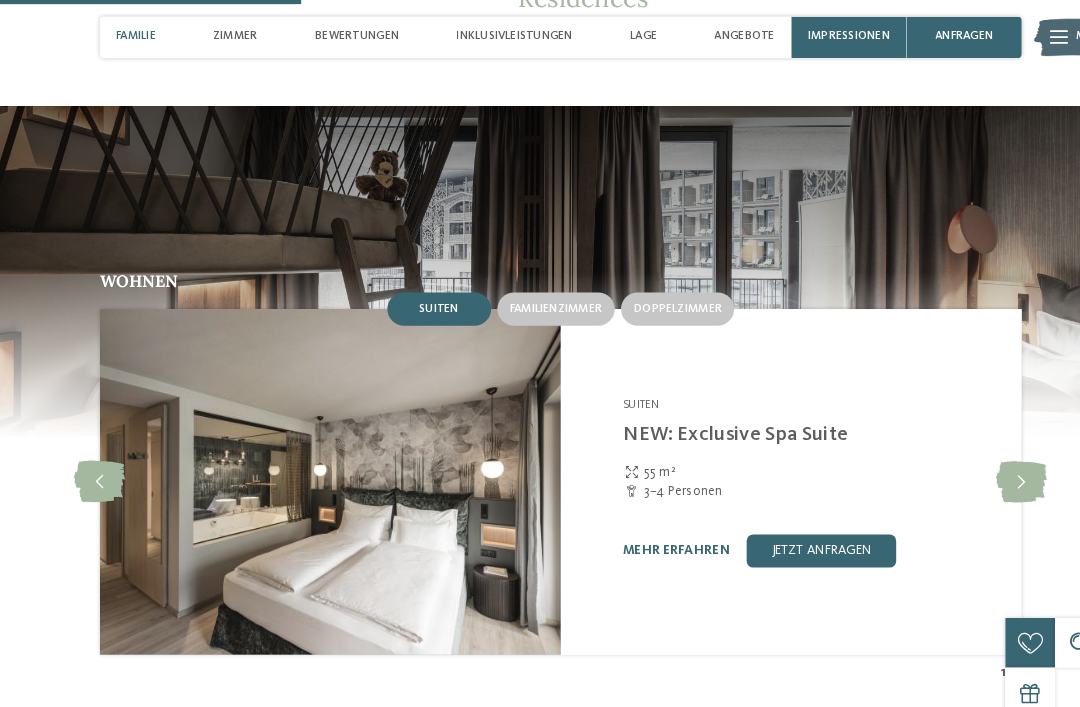 click on "Familienzimmer" at bounding box center [535, 298] 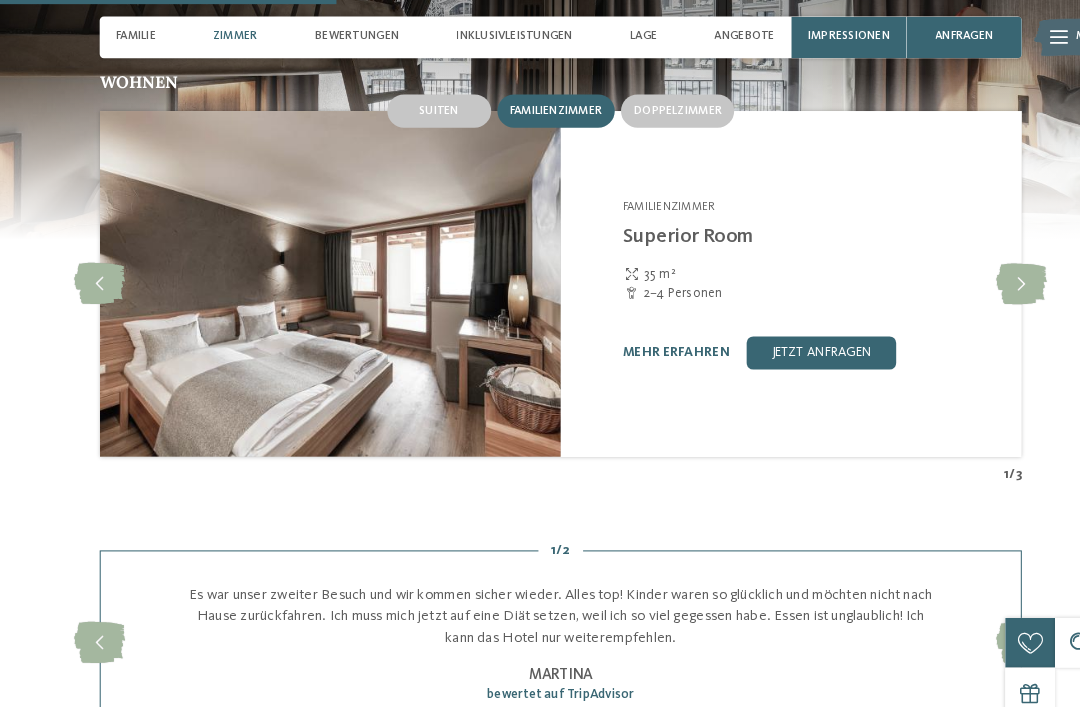 scroll, scrollTop: 1688, scrollLeft: 0, axis: vertical 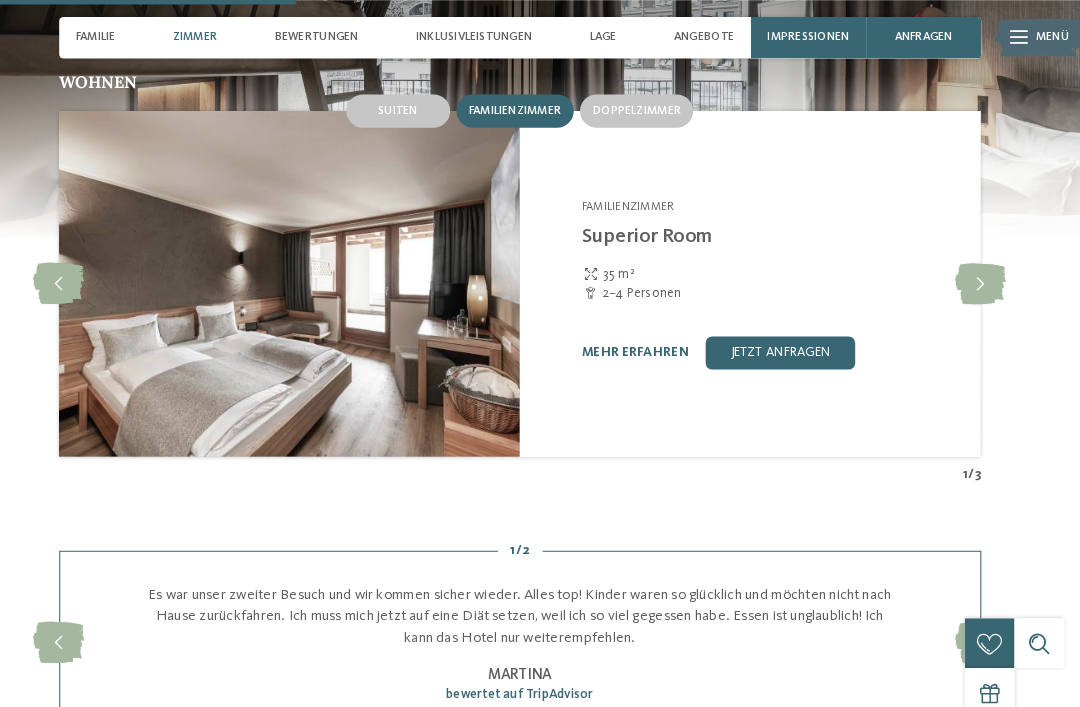 click at bounding box center [984, 274] 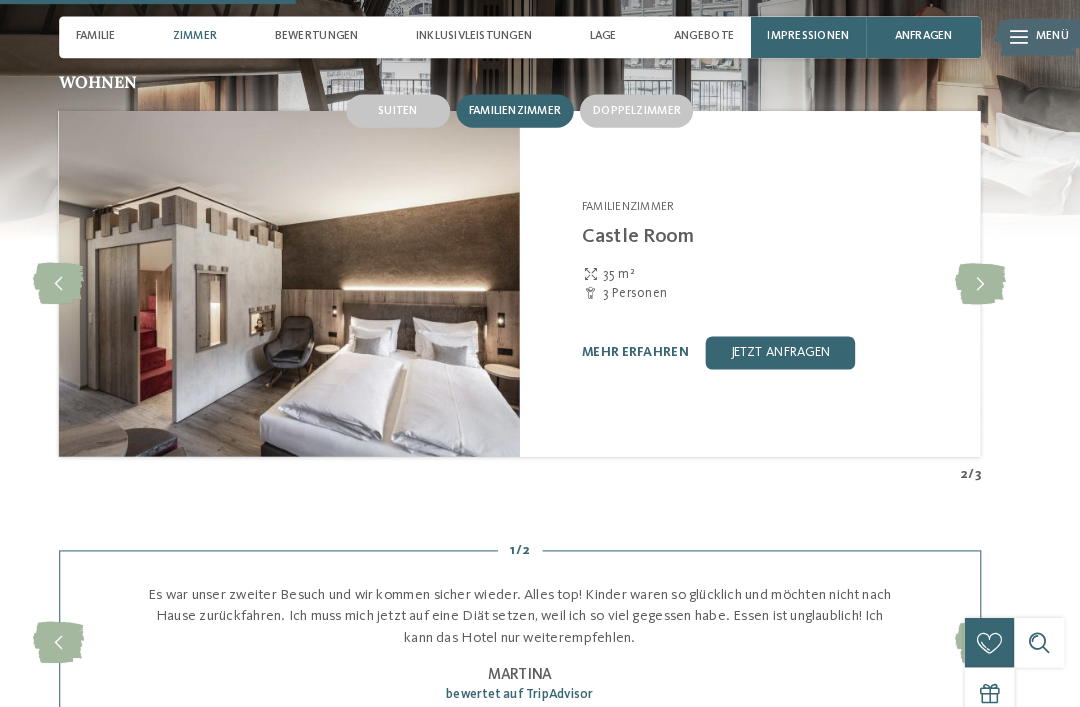 click at bounding box center (984, 274) 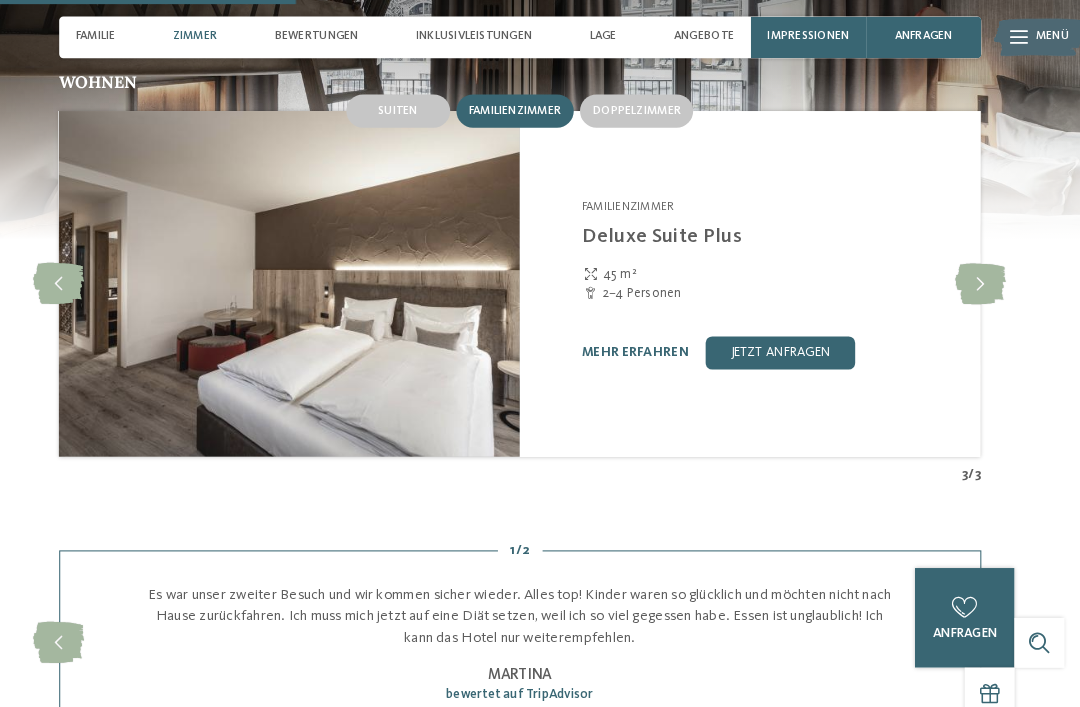 click at bounding box center (984, 274) 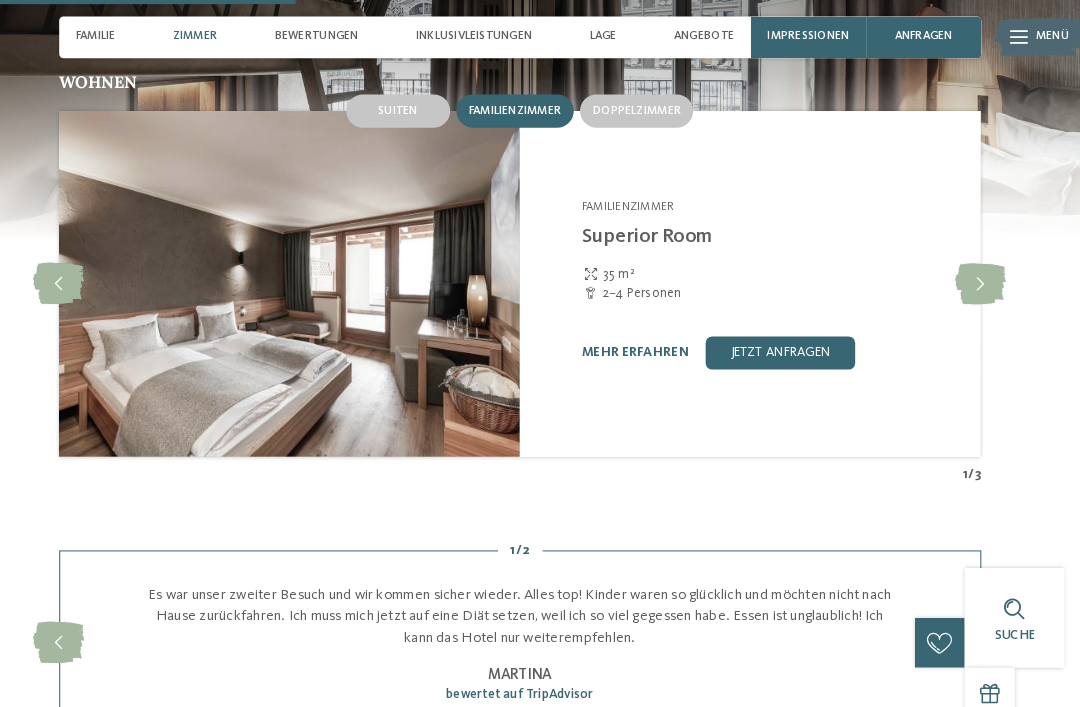 click at bounding box center (984, 274) 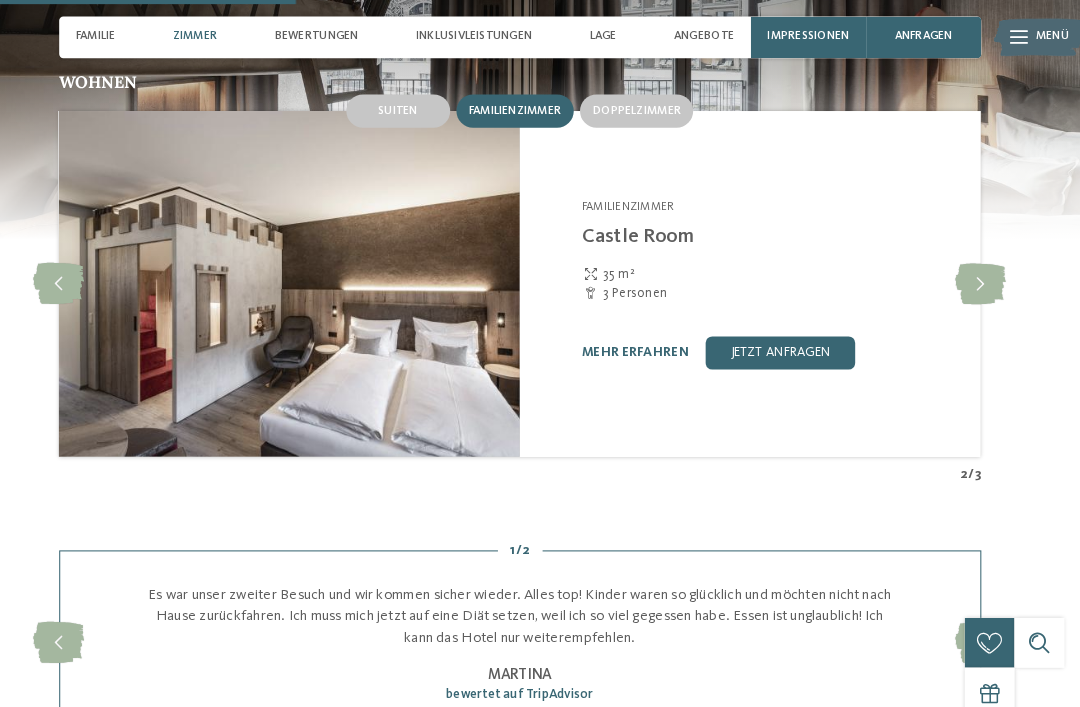click at bounding box center [984, 274] 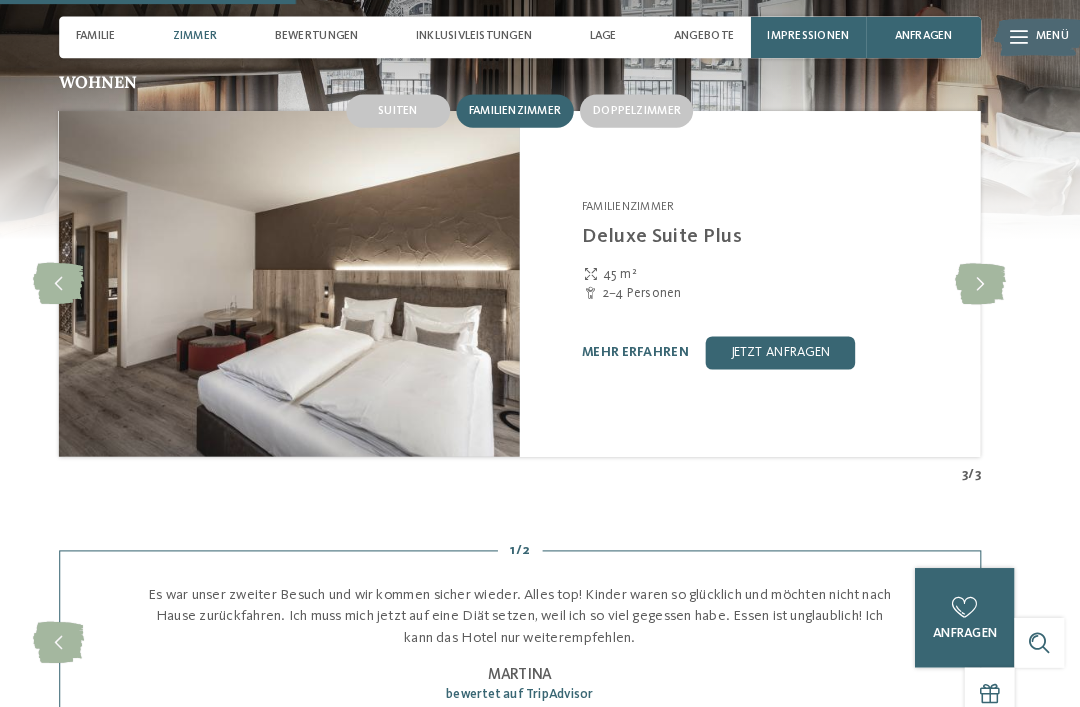 click on "jetzt anfragen" at bounding box center (791, 340) 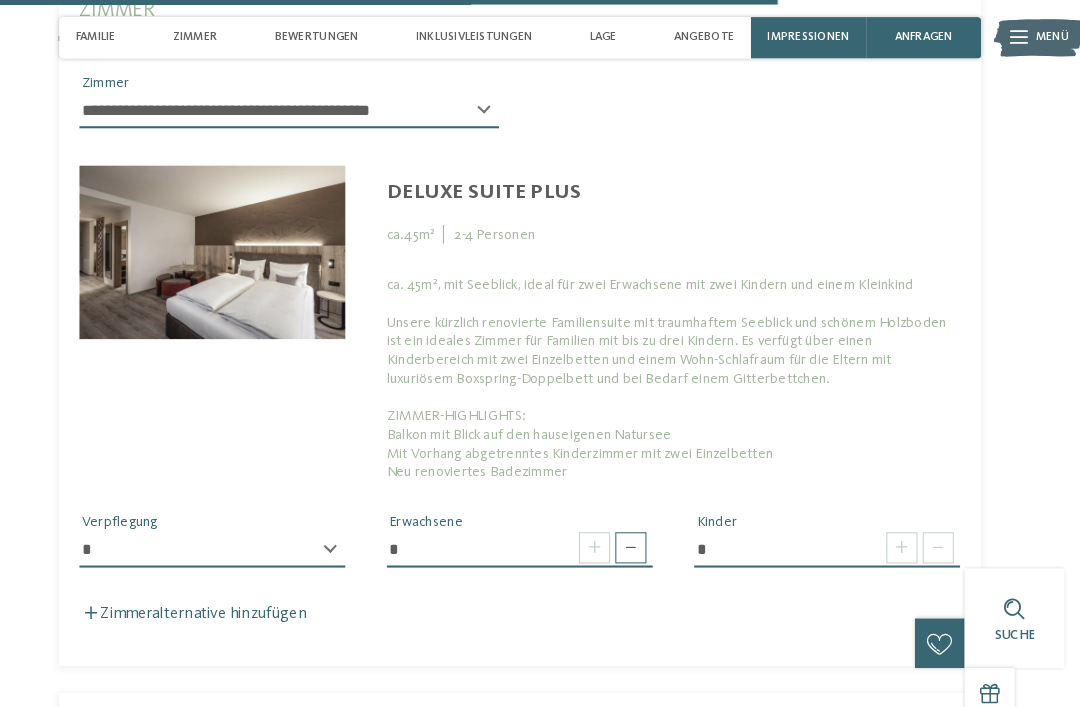 scroll, scrollTop: 4356, scrollLeft: 0, axis: vertical 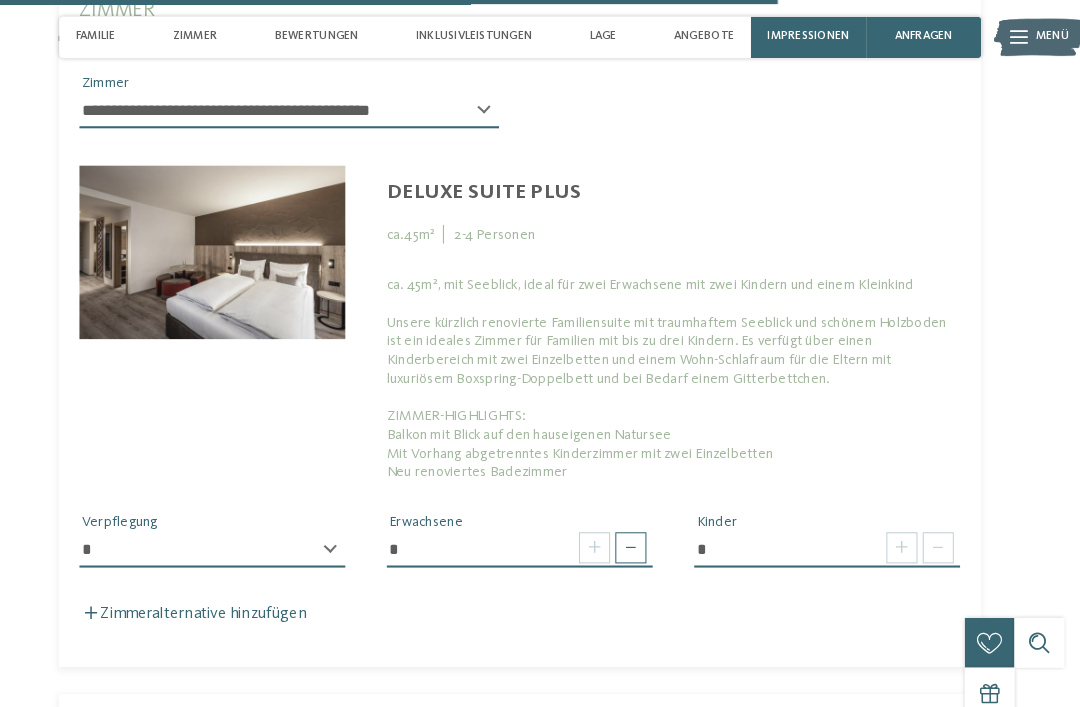 click on "**********" at bounding box center (244, 530) 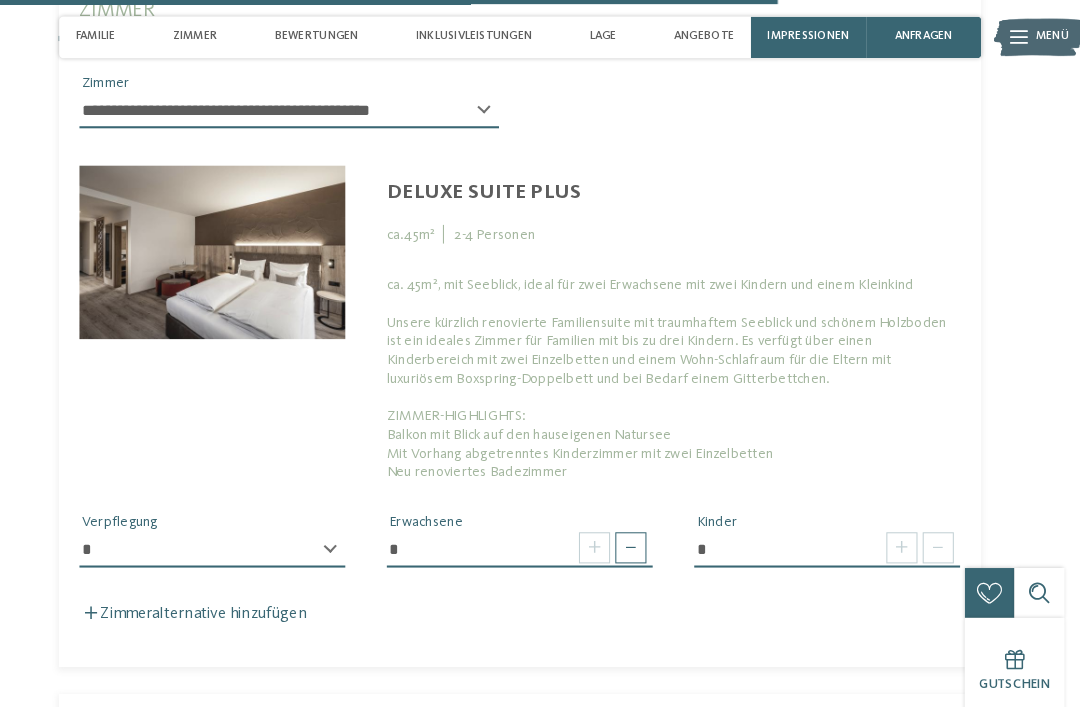 select on "*" 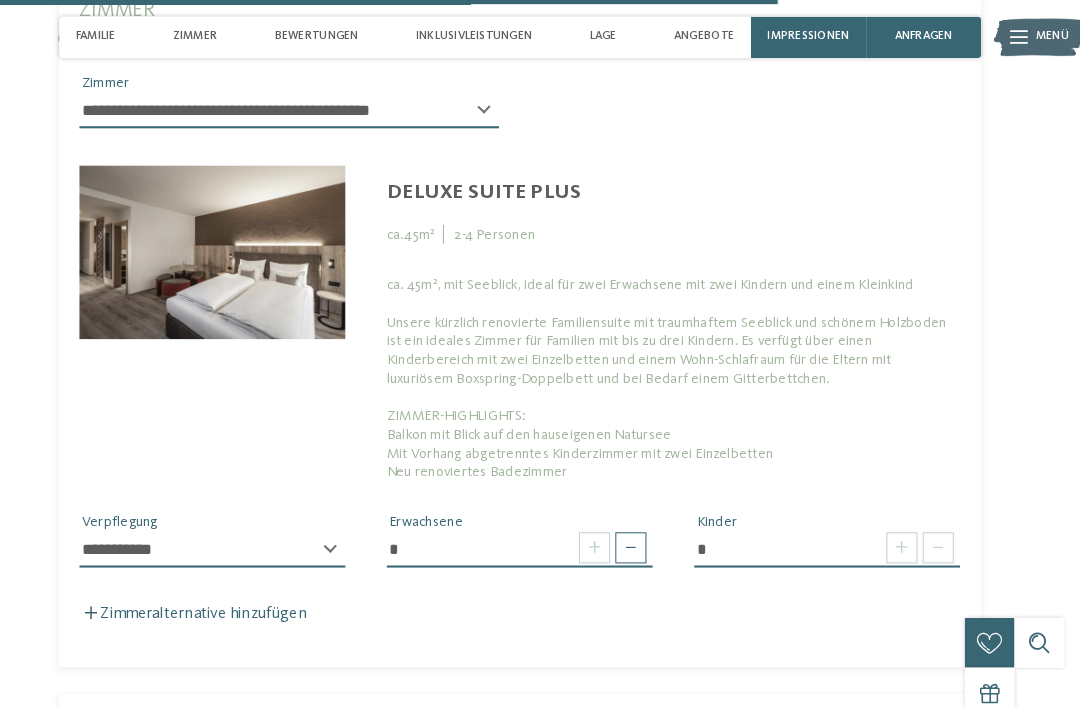 click at bounding box center (647, 528) 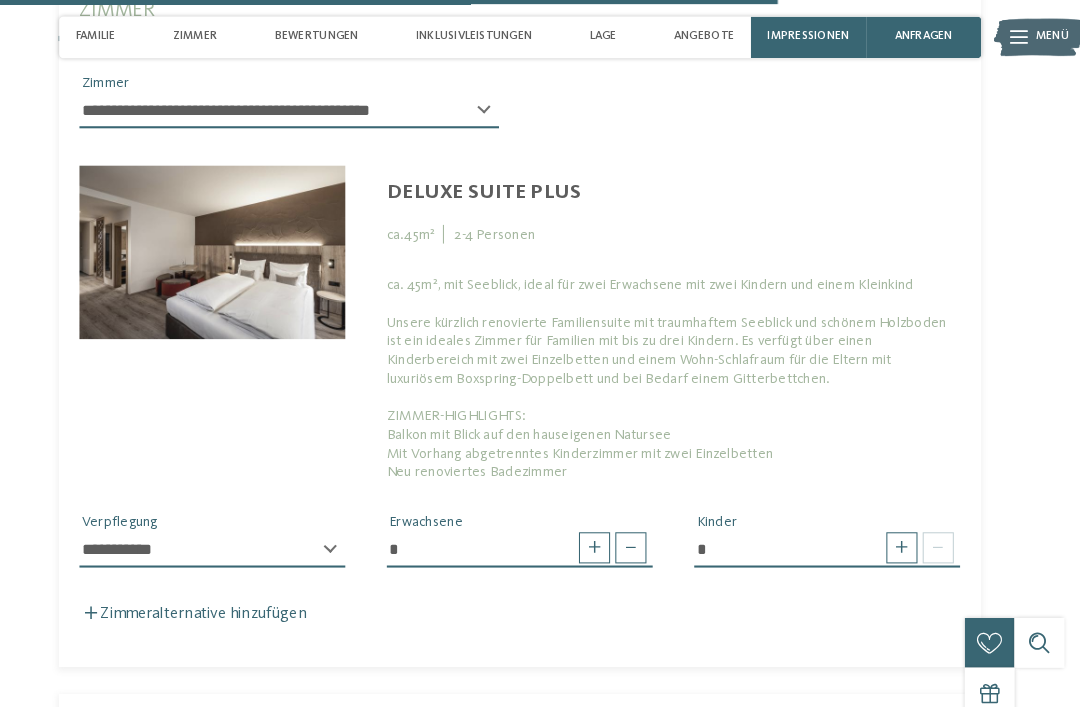 click at bounding box center [647, 528] 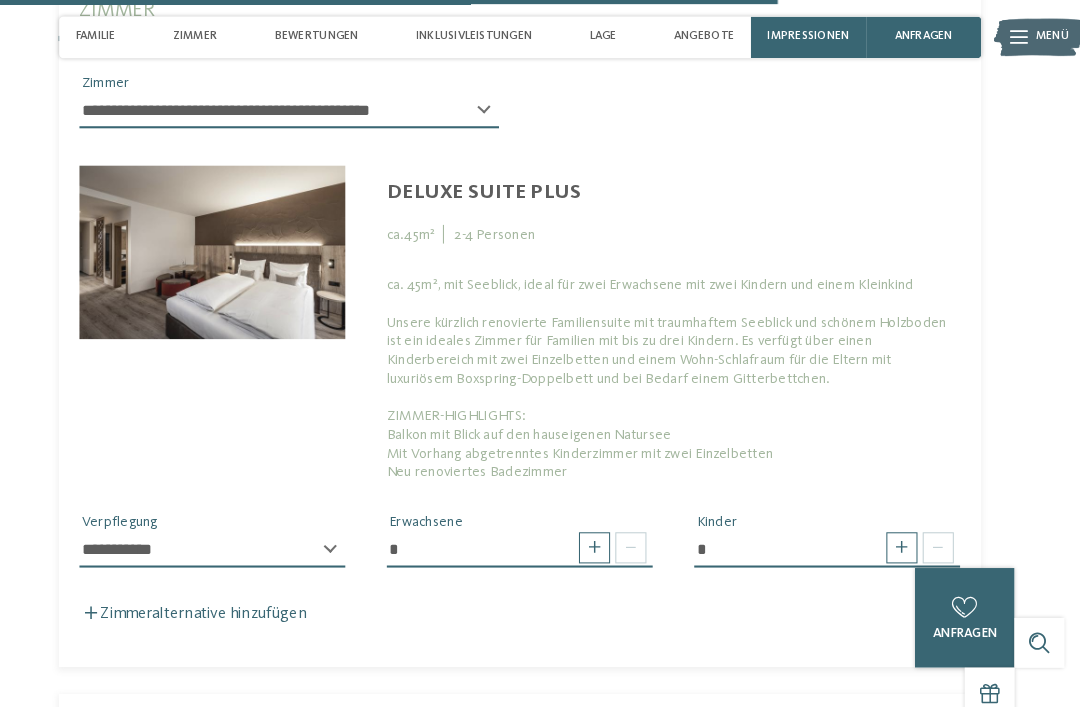 click at bounding box center [908, 528] 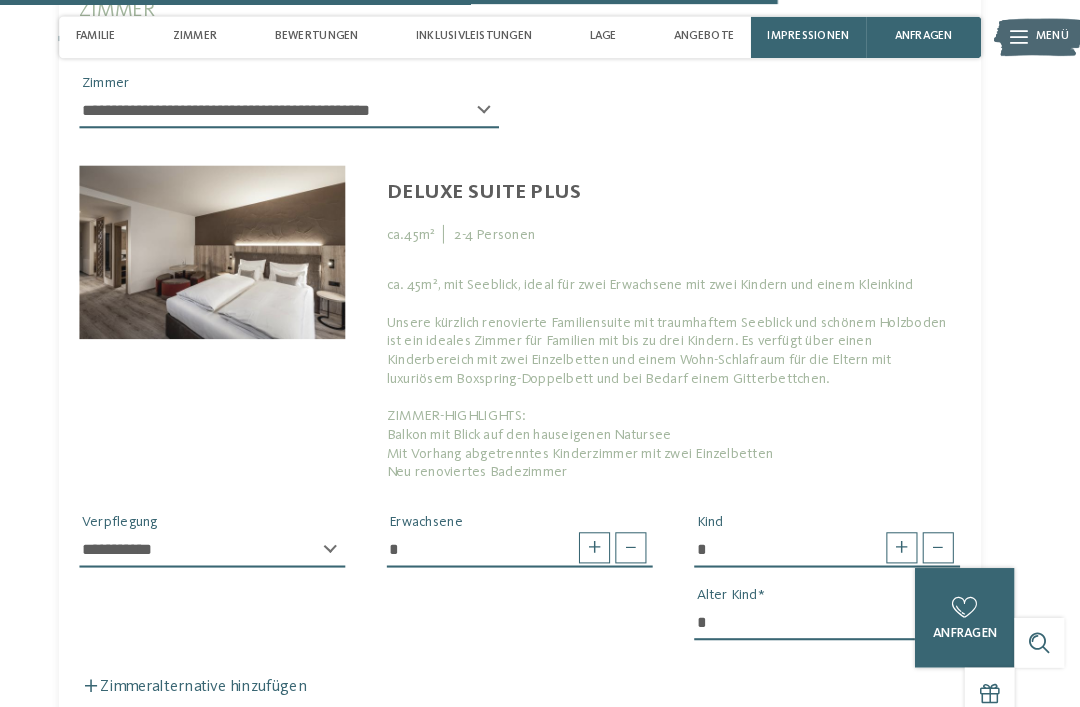 click at bounding box center (908, 528) 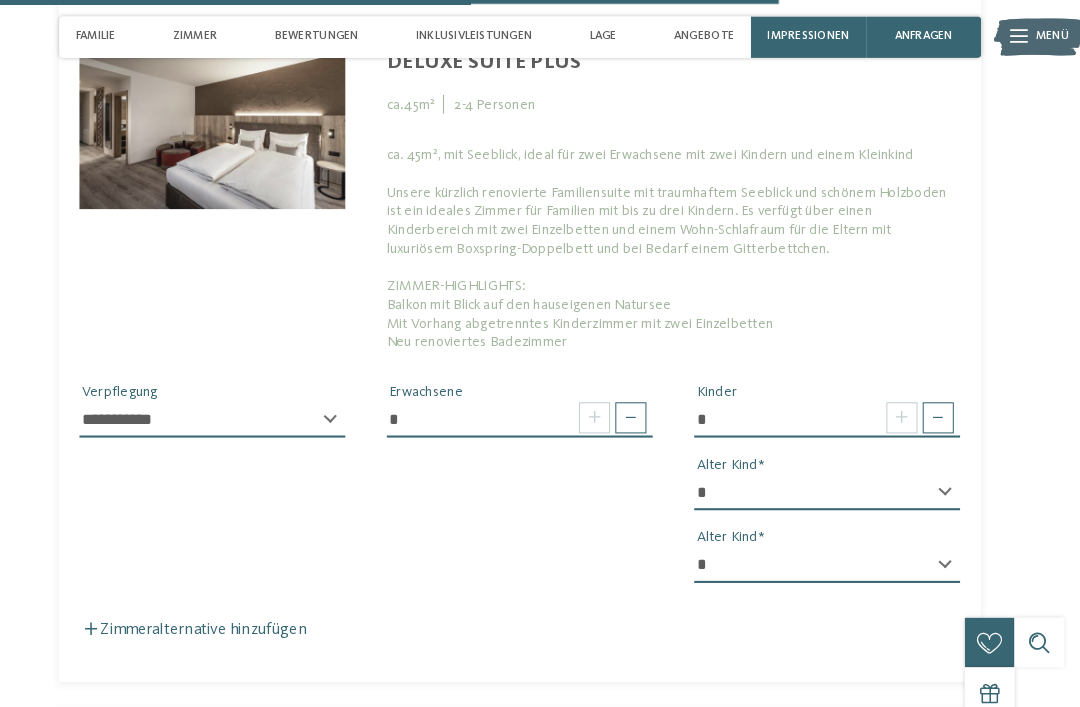 scroll, scrollTop: 4482, scrollLeft: 0, axis: vertical 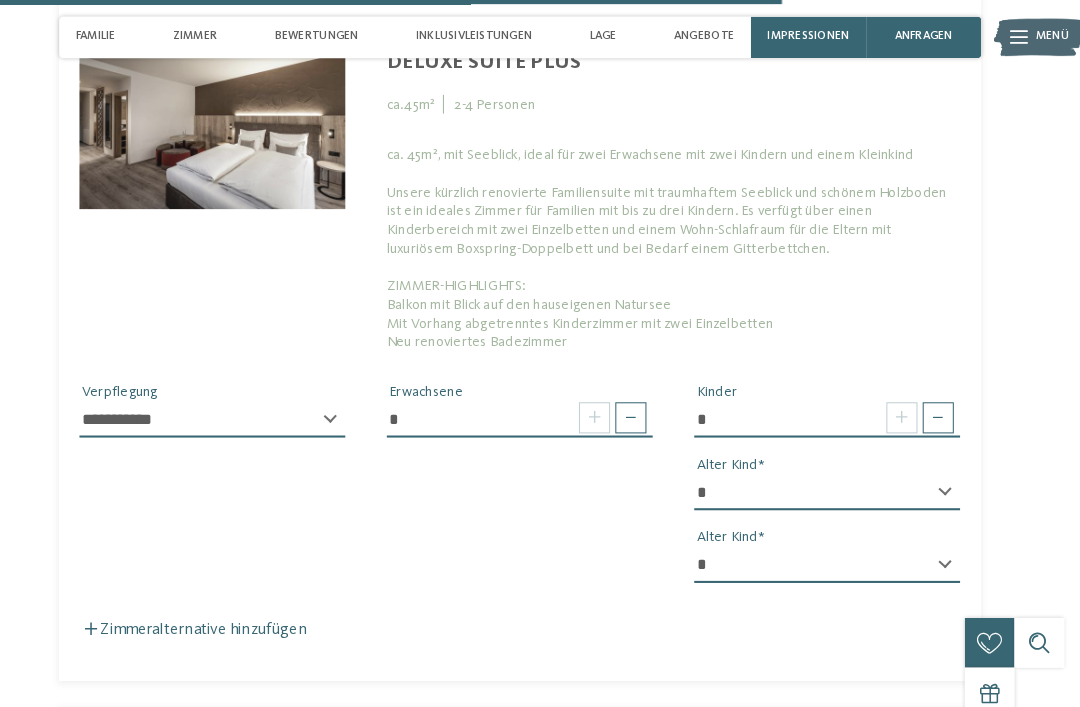 click on "* * * * * * * * * * * ** ** ** ** ** ** ** **" at bounding box center (836, 474) 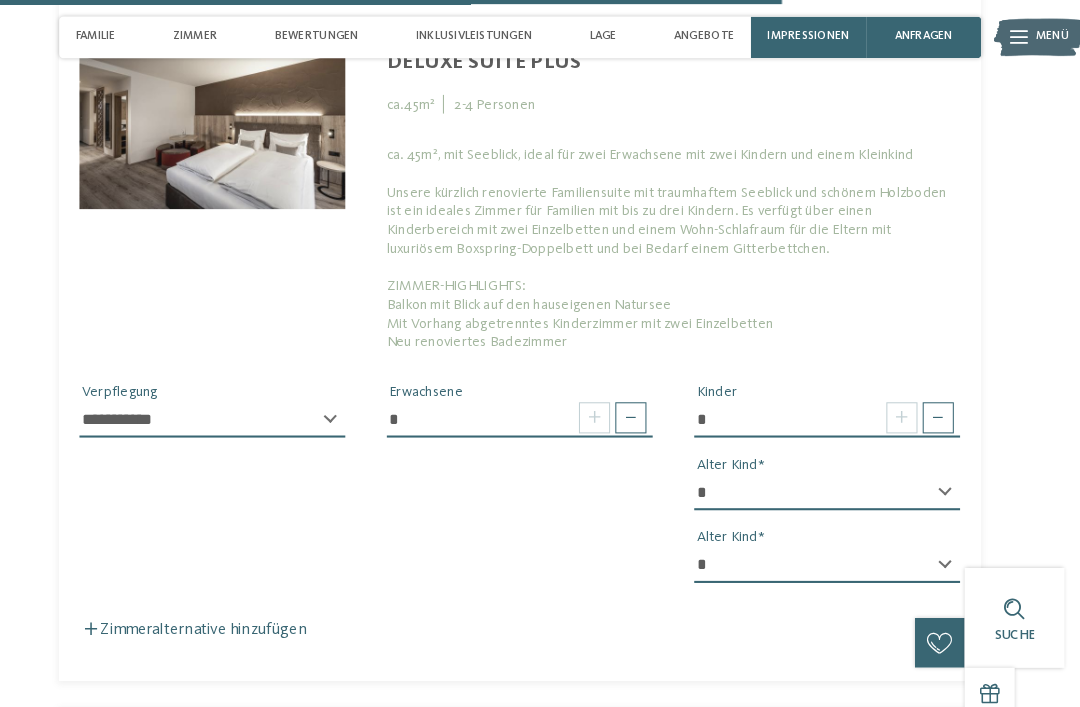 select on "**" 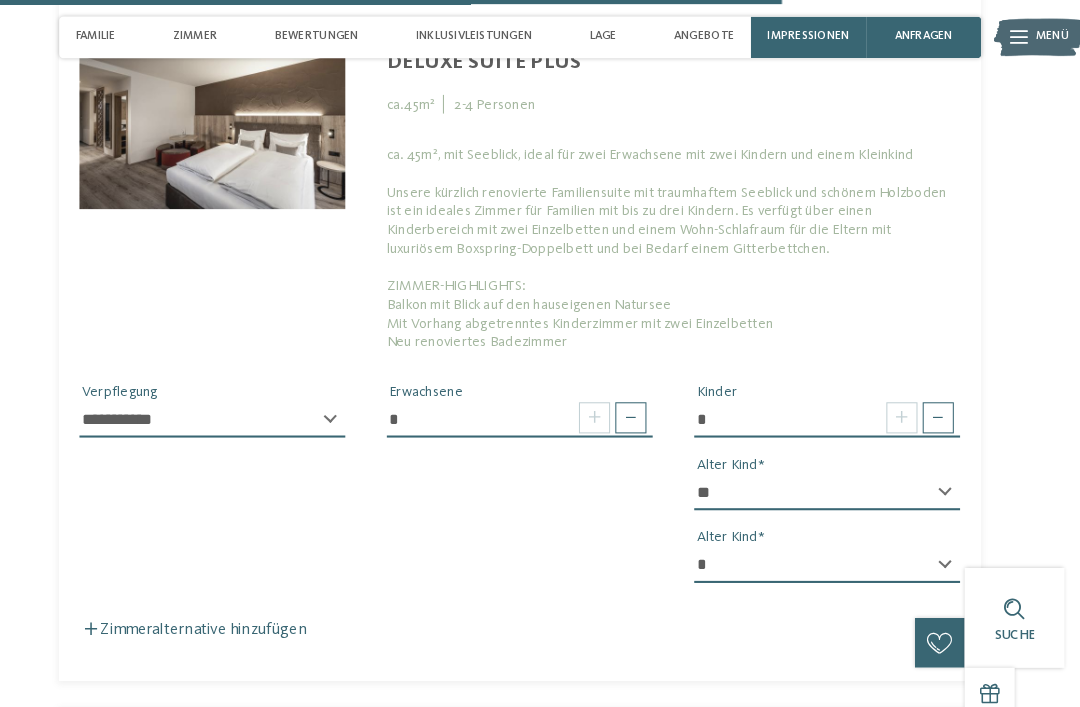 click on "* * * * * * * * * * * ** ** ** ** ** ** ** **" at bounding box center (836, 544) 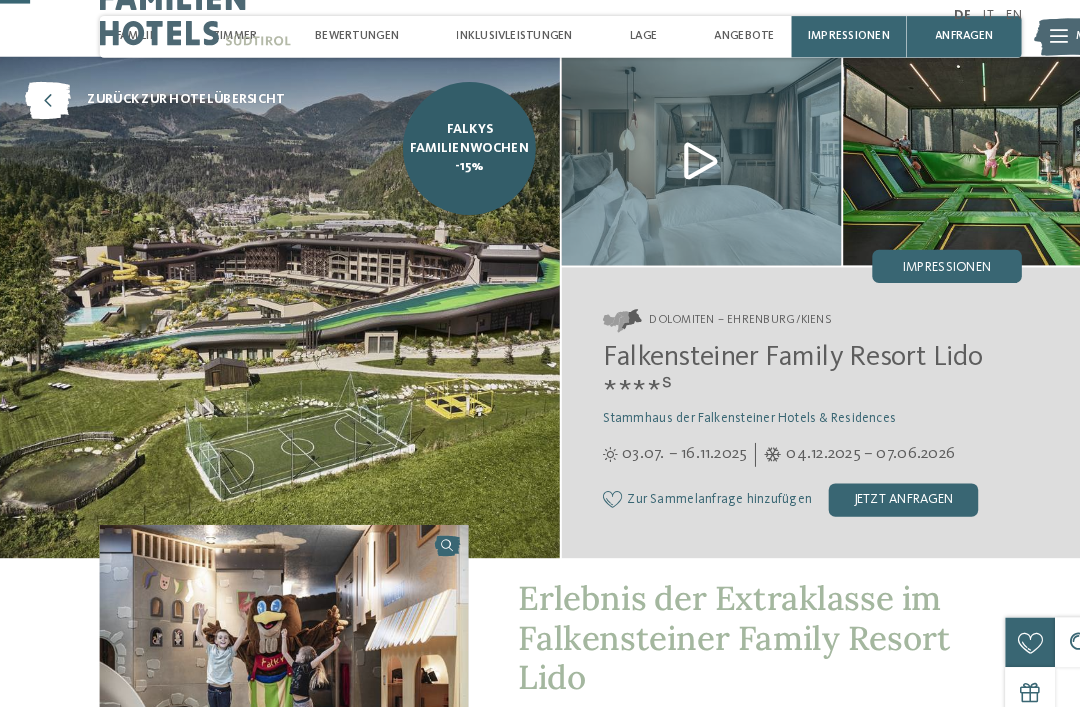 scroll, scrollTop: 0, scrollLeft: 0, axis: both 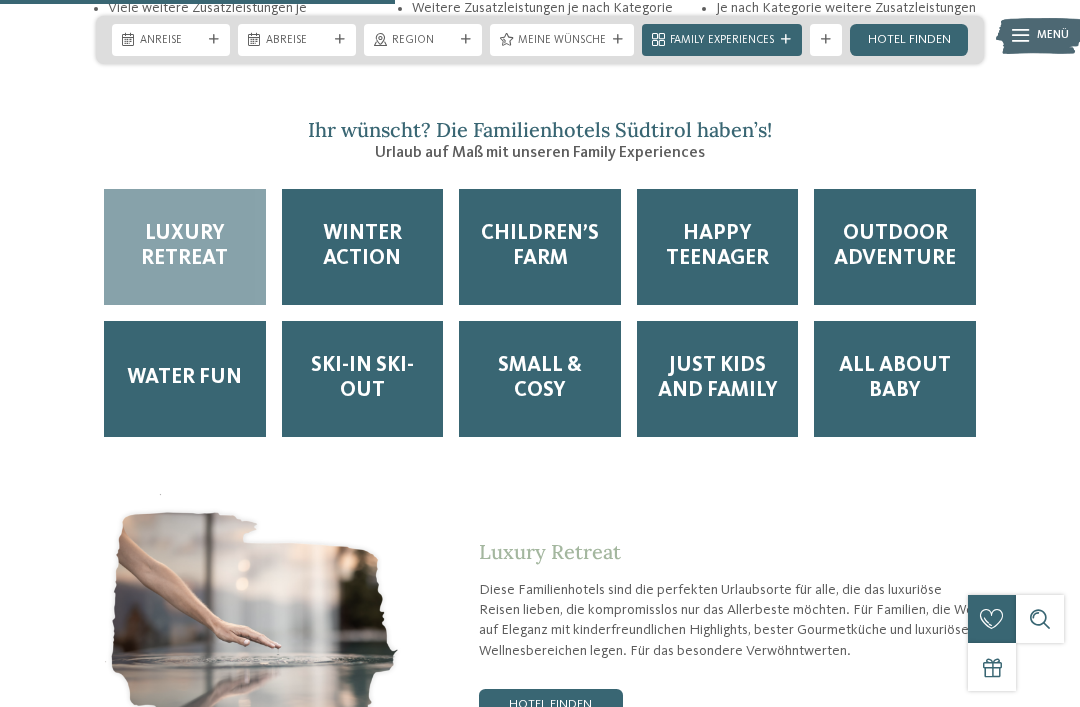 click on "Water Fun" at bounding box center [185, 379] 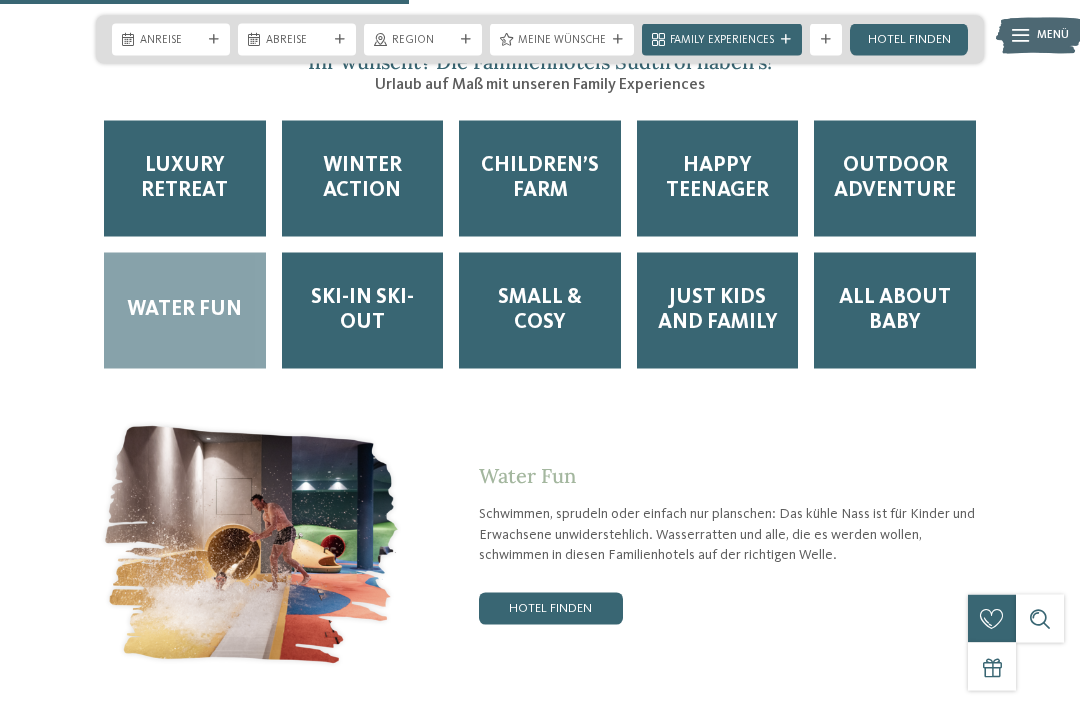 scroll, scrollTop: 2666, scrollLeft: 0, axis: vertical 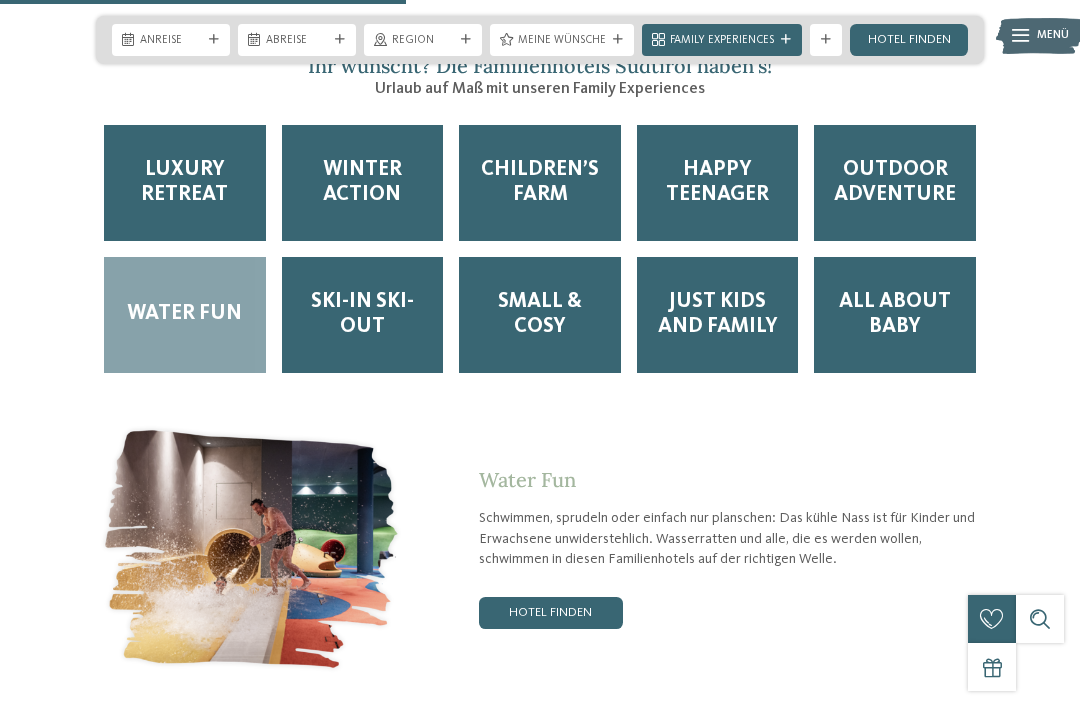 click on "Outdoor Adventure" at bounding box center (895, 183) 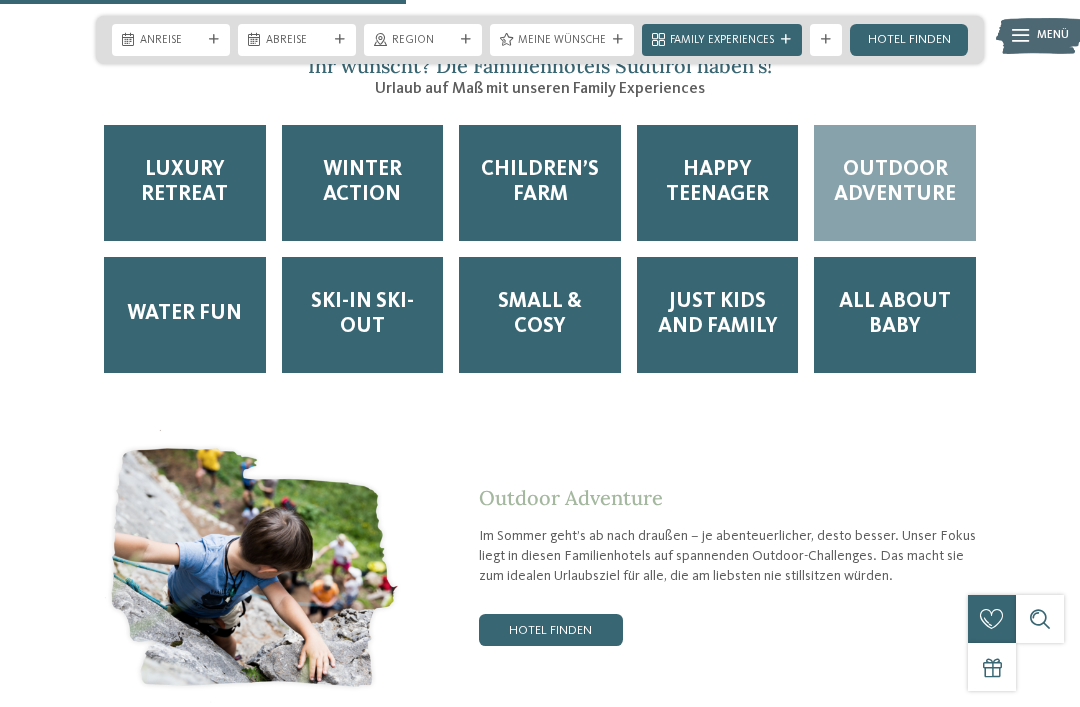click on "Water Fun" at bounding box center (185, 315) 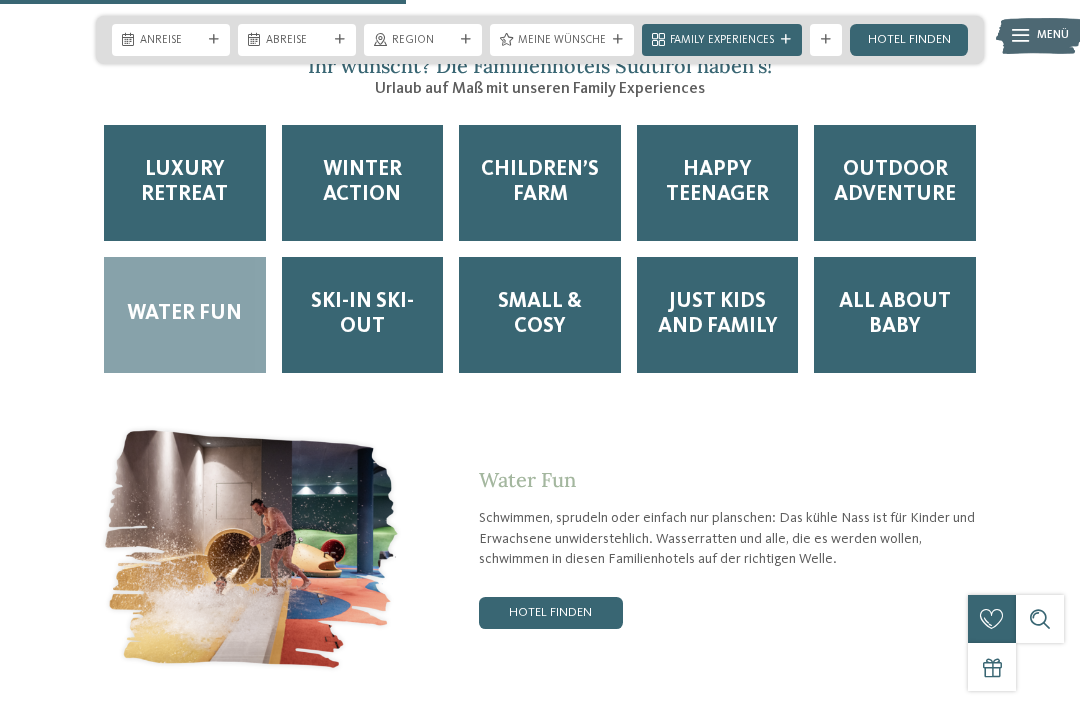 click on "Hotel finden" at bounding box center (551, 613) 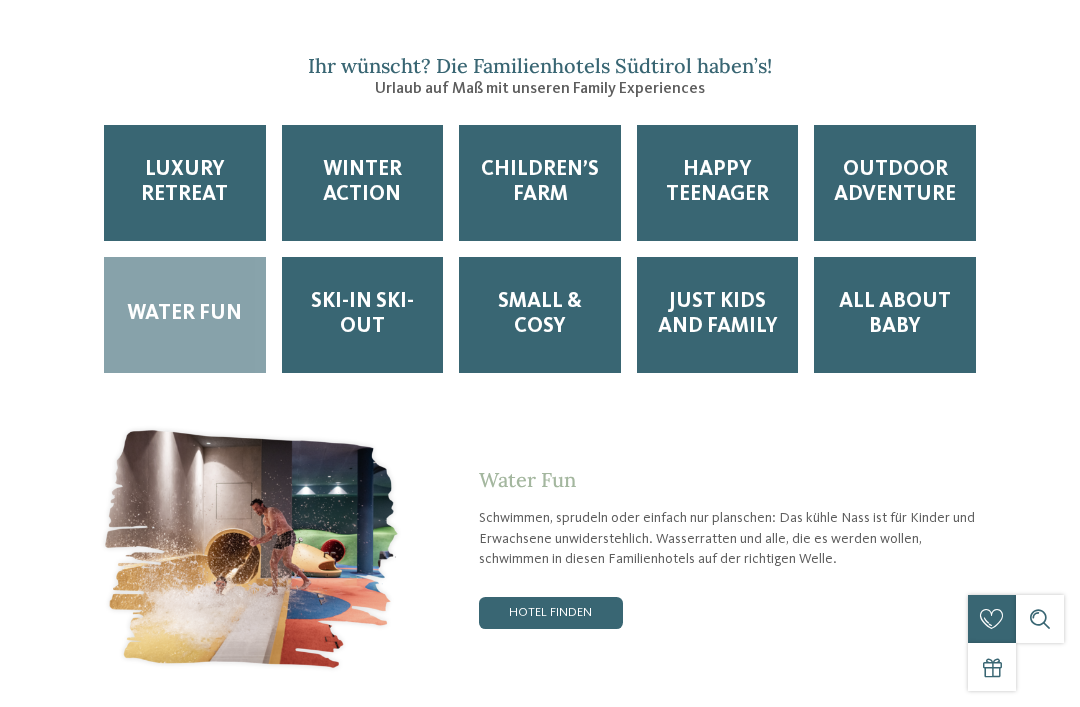 scroll, scrollTop: 0, scrollLeft: 0, axis: both 